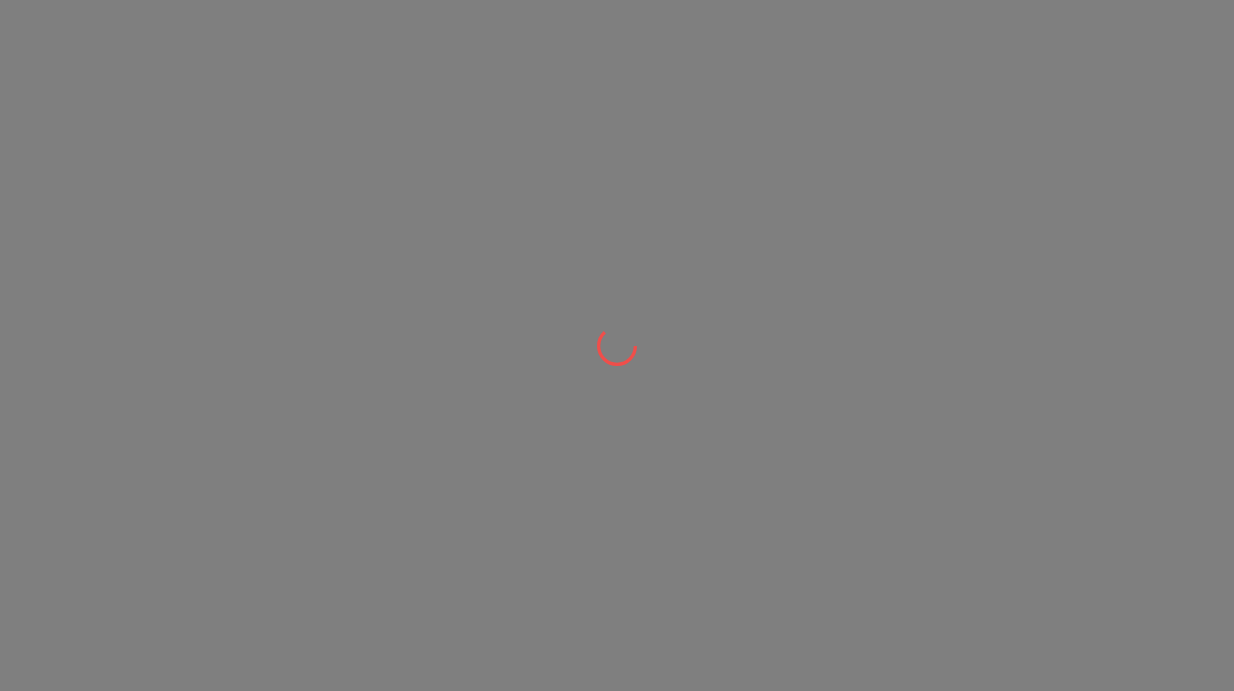 scroll, scrollTop: 0, scrollLeft: 0, axis: both 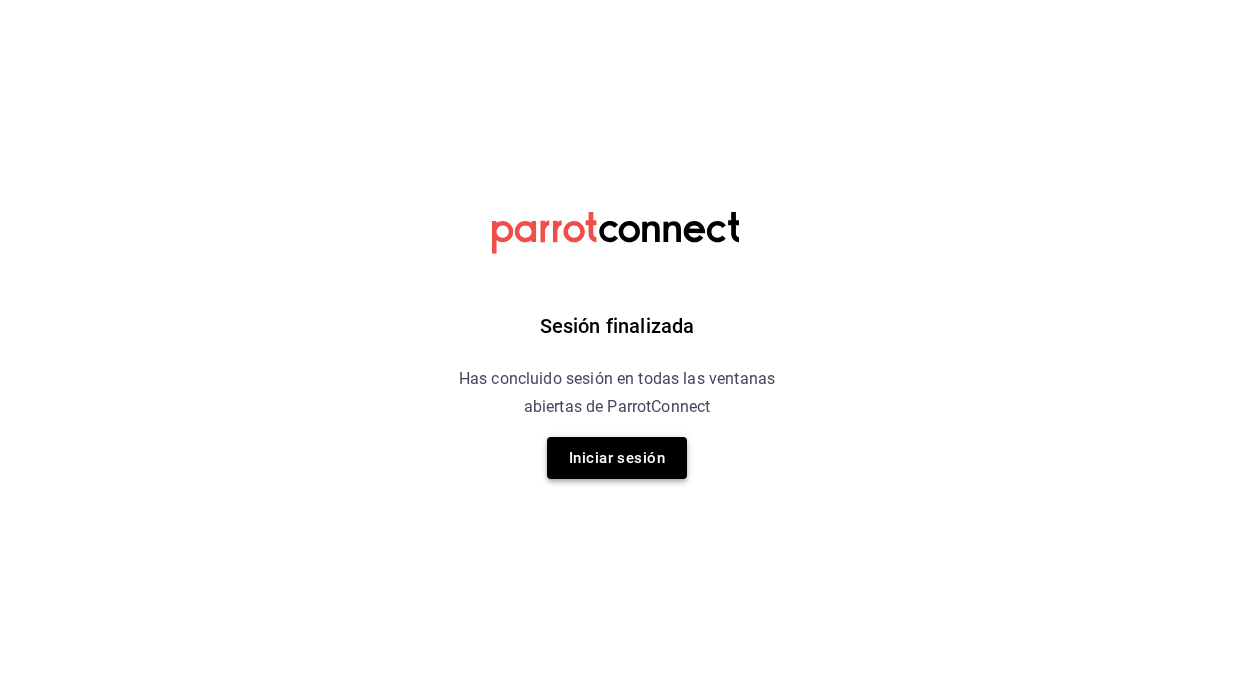 click on "Iniciar sesión" at bounding box center (617, 458) 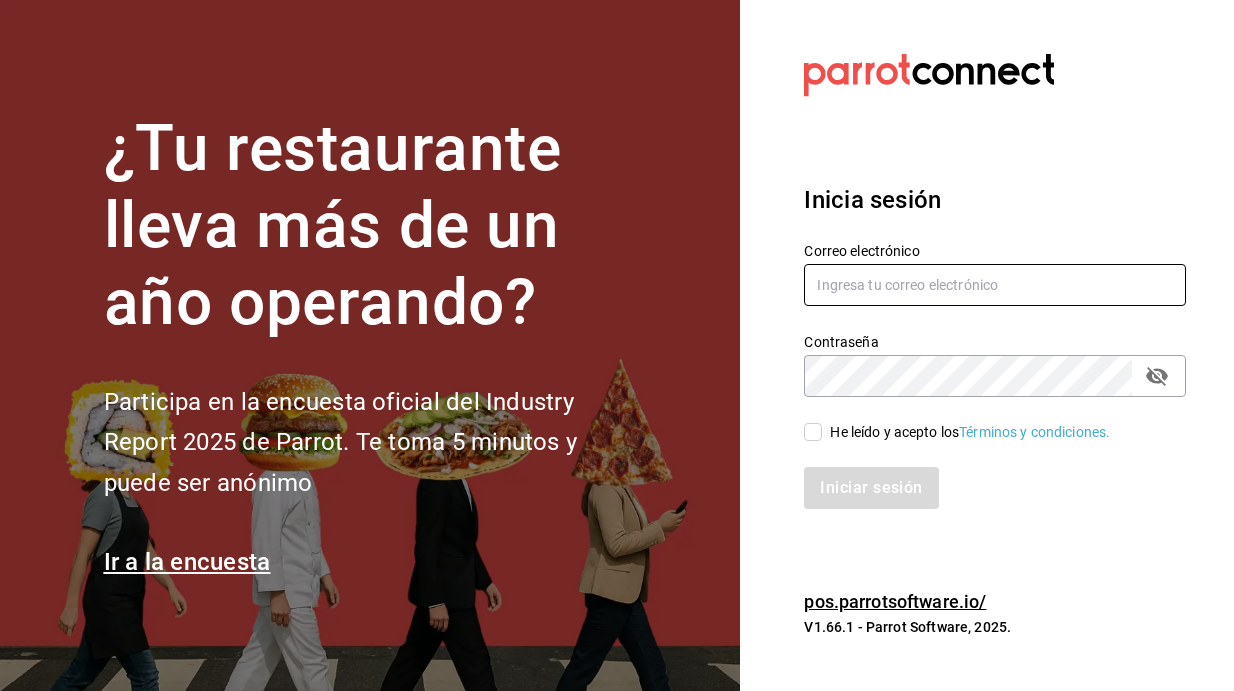 type on "multiuser@rocco.com" 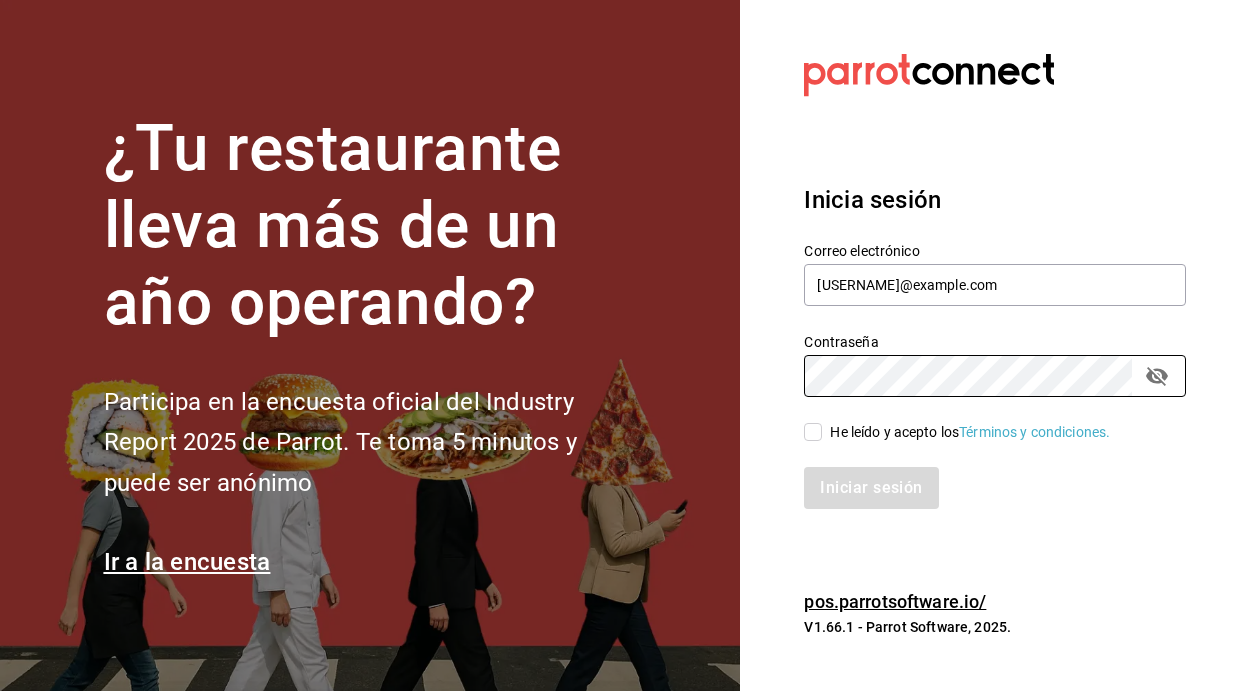 click on "He leído y acepto los  Términos y condiciones." at bounding box center [813, 432] 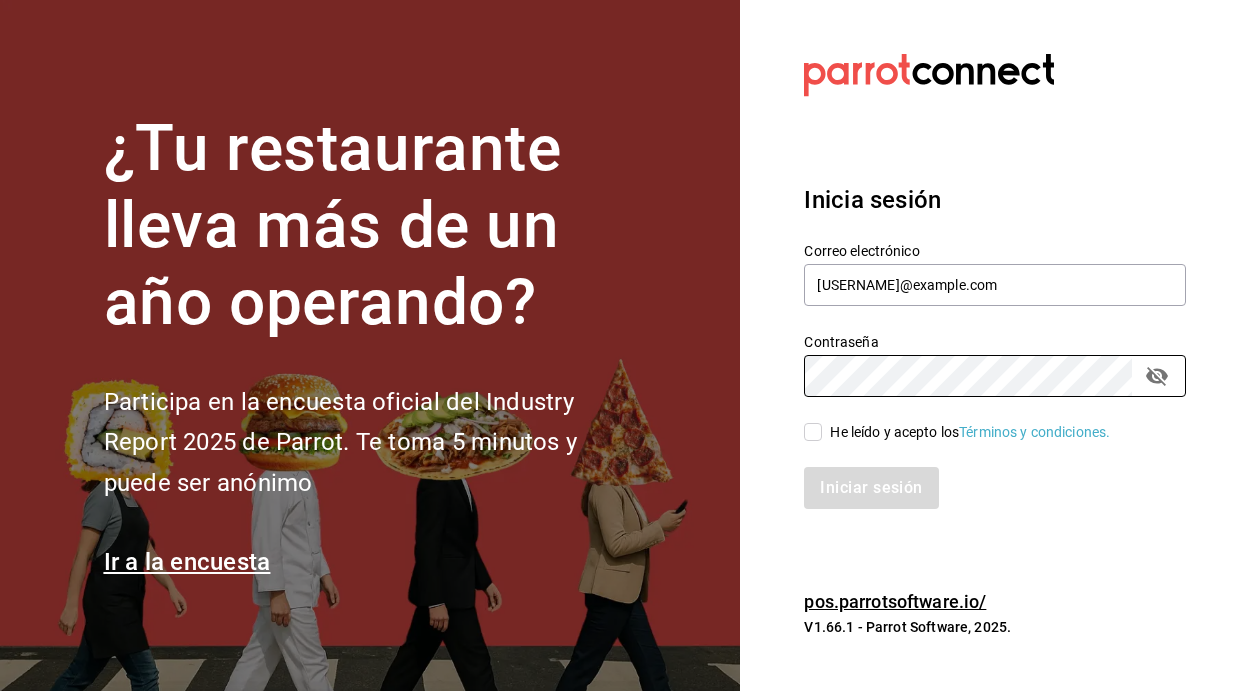 checkbox on "true" 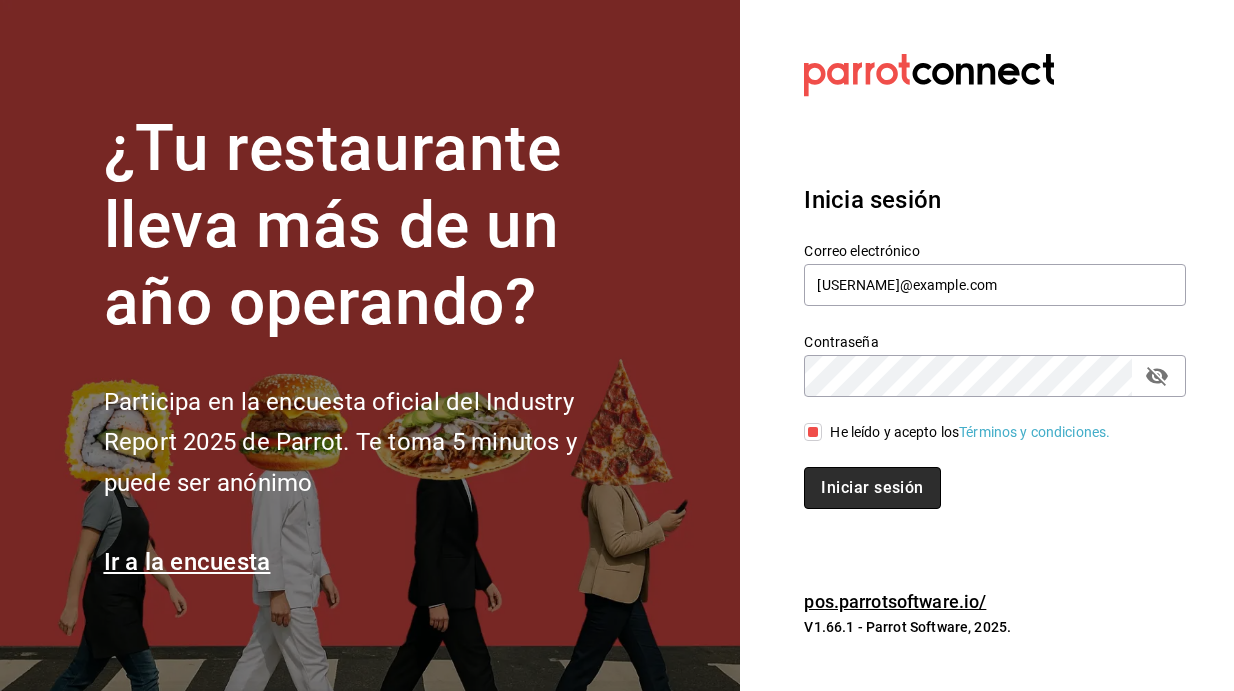 click on "Iniciar sesión" at bounding box center (872, 488) 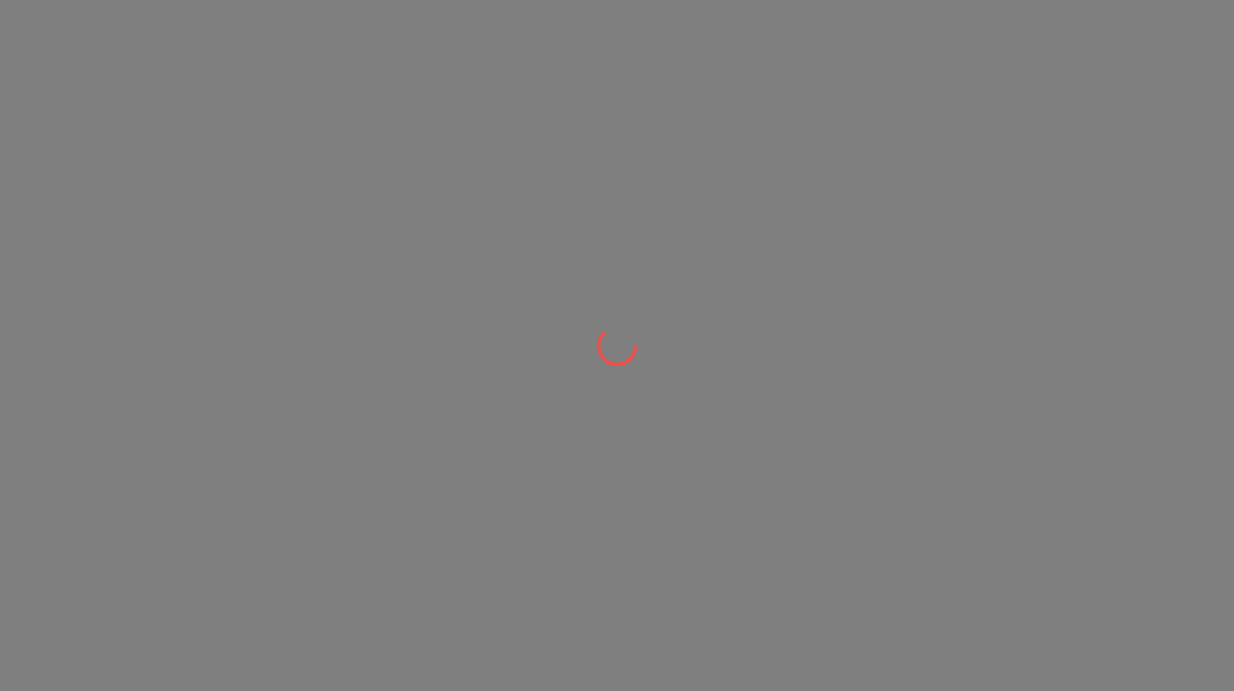 scroll, scrollTop: 0, scrollLeft: 0, axis: both 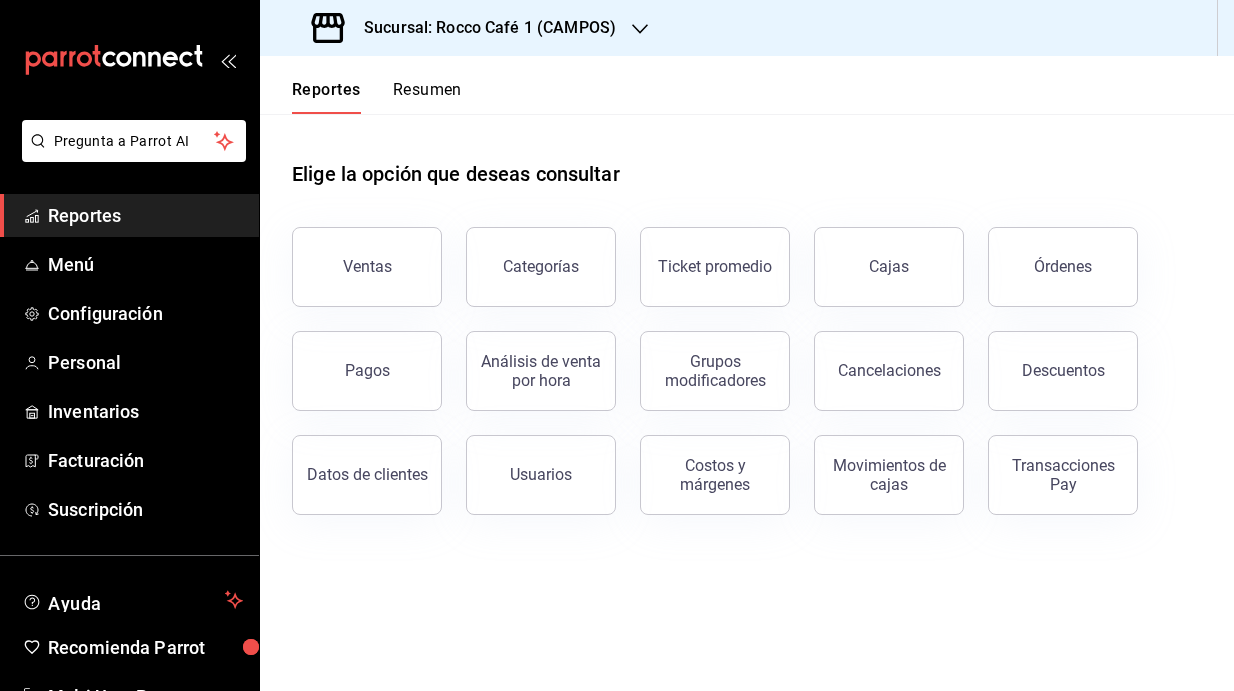 click on "Resumen" at bounding box center [427, 97] 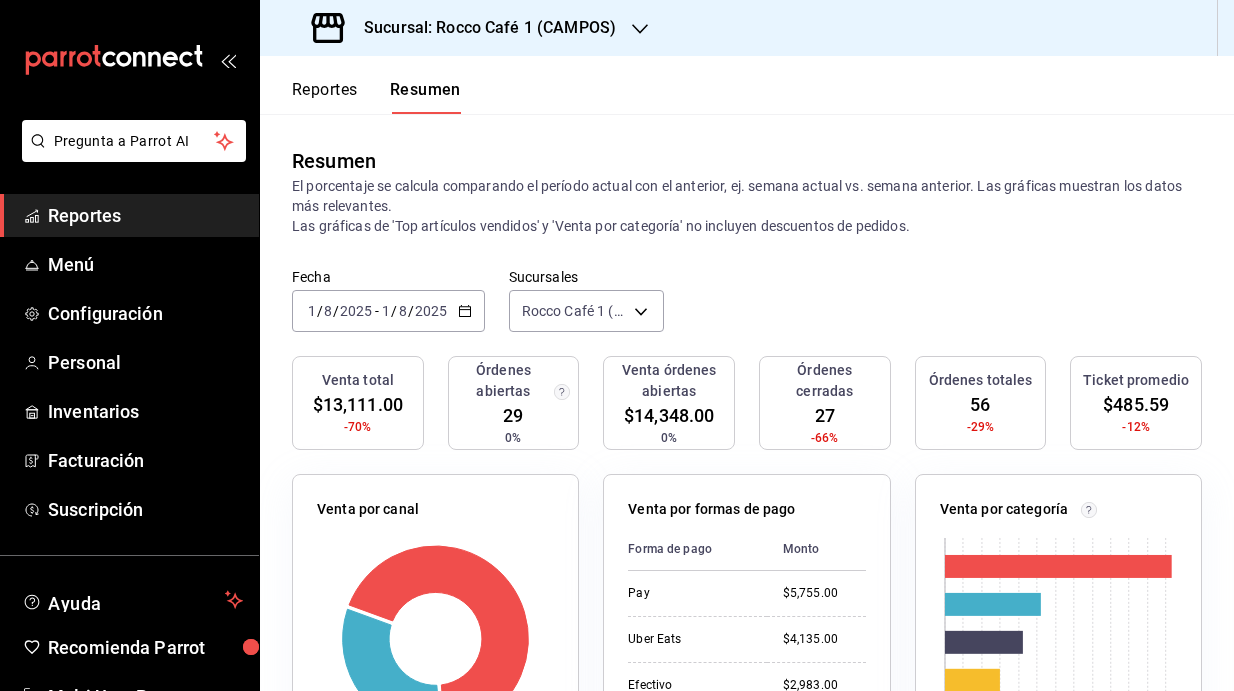 click on "Sucursal: Rocco Café 1 (CAMPOS)" at bounding box center (482, 28) 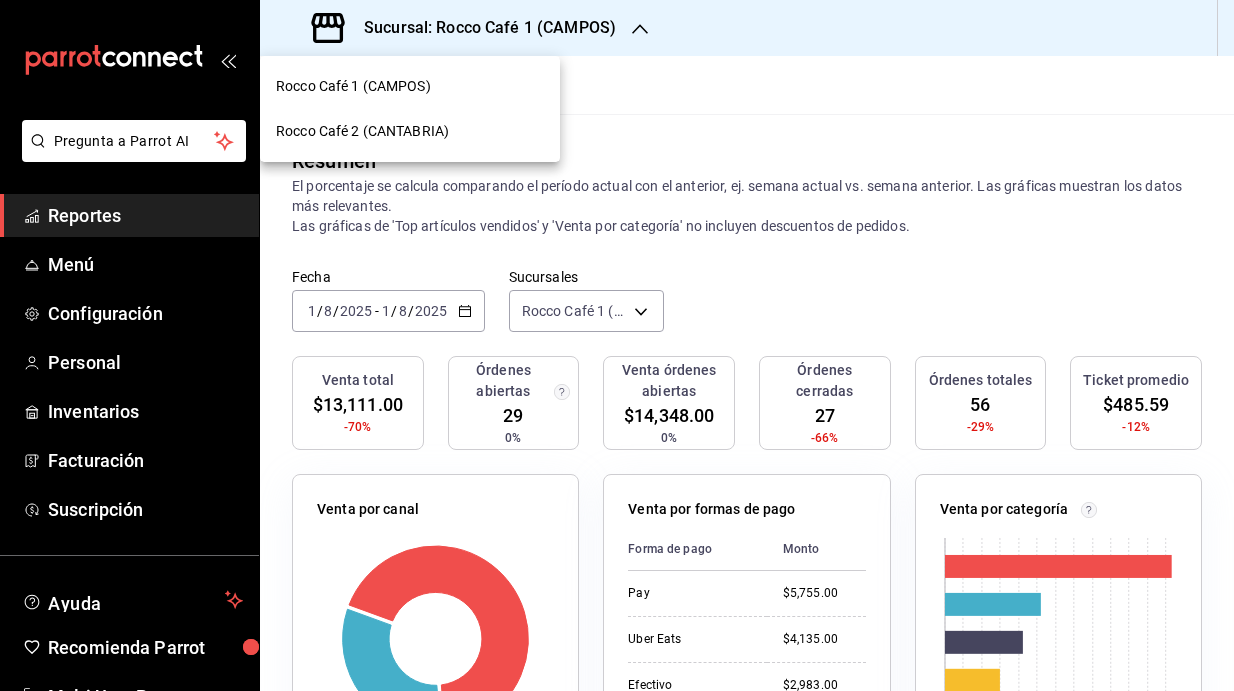 click on "Rocco Café 2 (CANTABRIA)" at bounding box center (362, 131) 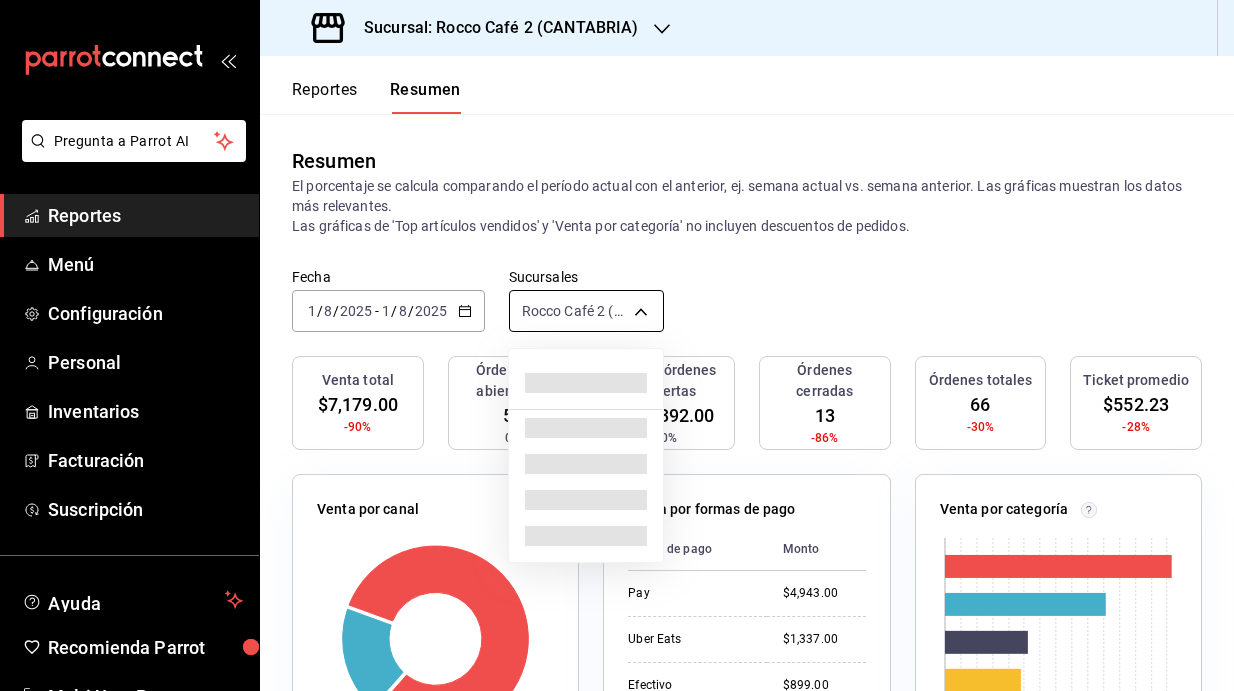 click on "Pregunta a Parrot AI Reportes   Menú   Configuración   Personal   Inventarios   Facturación   Suscripción   Ayuda Recomienda Parrot   Multi User Parrot   Sugerir nueva función   Sucursal: Rocco Café 2 (CANTABRIA) Reportes Resumen Resumen El porcentaje se calcula comparando el período actual con el anterior, ej. semana actual vs. semana anterior. Las gráficas muestran los datos más relevantes.  Las gráficas de 'Top artículos vendidos' y 'Venta por categoría' no incluyen descuentos de pedidos. Fecha 2025-08-01 1 / 8 / 2025 - 2025-08-01 1 / 8 / 2025 Sucursales Rocco Café 2 (CANTABRIA) [object Object] Venta total $7,179.00 -90% Órdenes abiertas 53 0% Venta órdenes abiertas $41,392.00 0% Órdenes cerradas 13 -86% Órdenes totales 66 -30% Ticket promedio $552.23 -28% Venta por canal Canal Porcentaje Monto Sucursal 81.38% $5,842.00 Uber Eats 18.62% $1,337.00 Venta por formas de pago Forma de pago Monto Pay $4,943.00 Uber Eats $1,337.00 Efectivo $899.00 Venta por categoría   0 500 1K 1.5K 2K 2.5K   14" at bounding box center [617, 345] 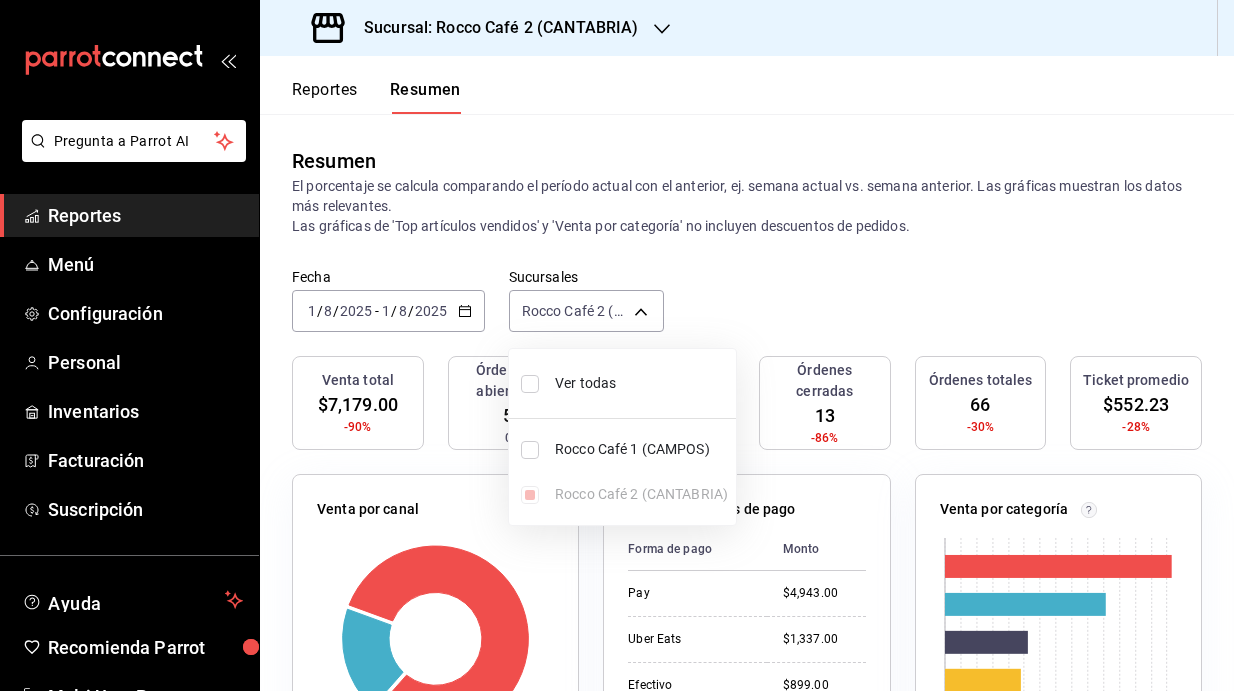 click at bounding box center [530, 384] 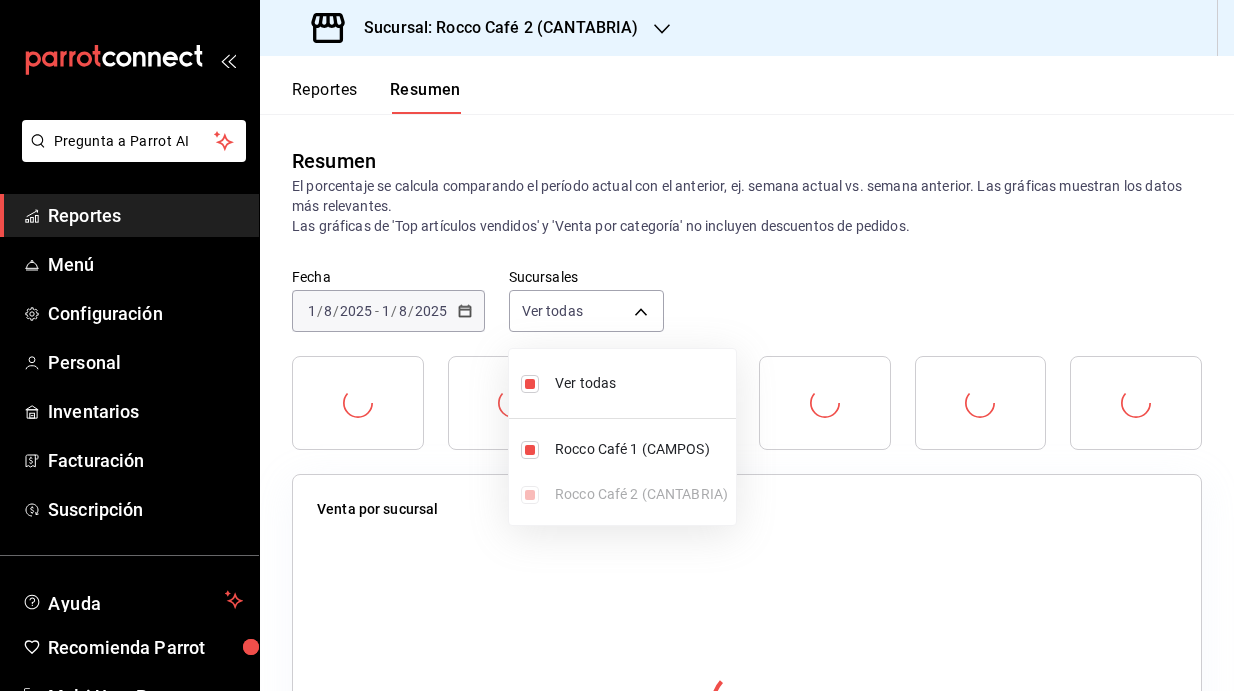 click at bounding box center (617, 345) 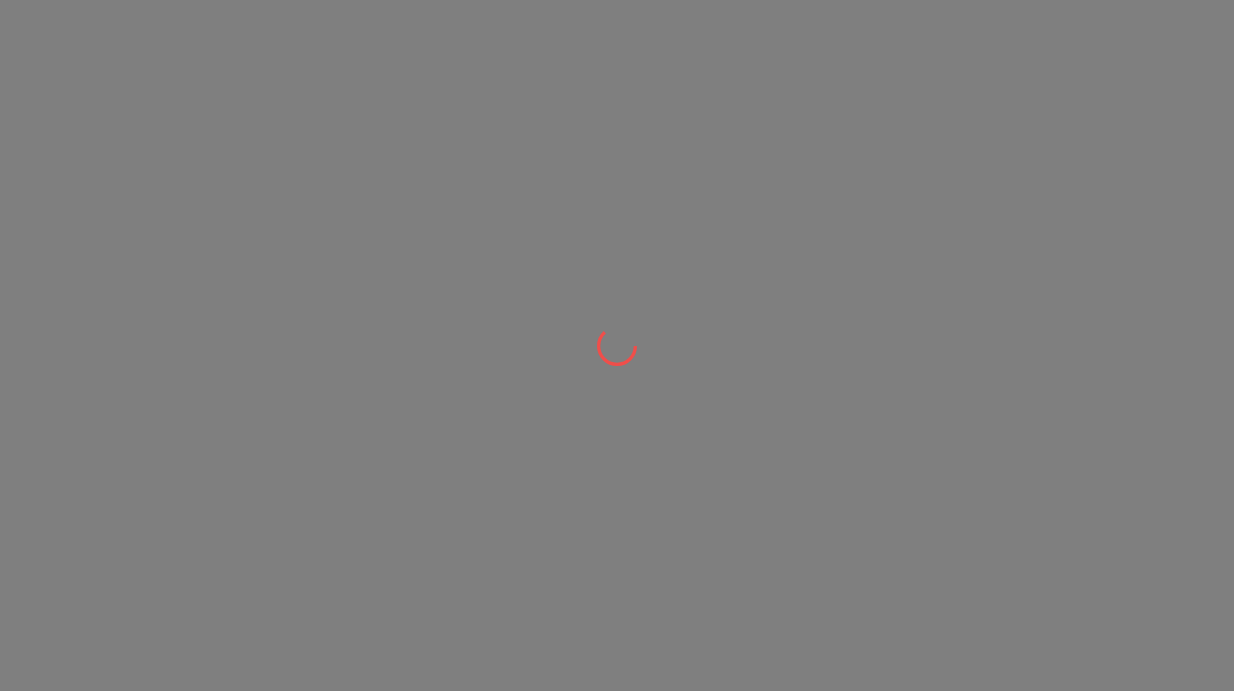 scroll, scrollTop: 0, scrollLeft: 0, axis: both 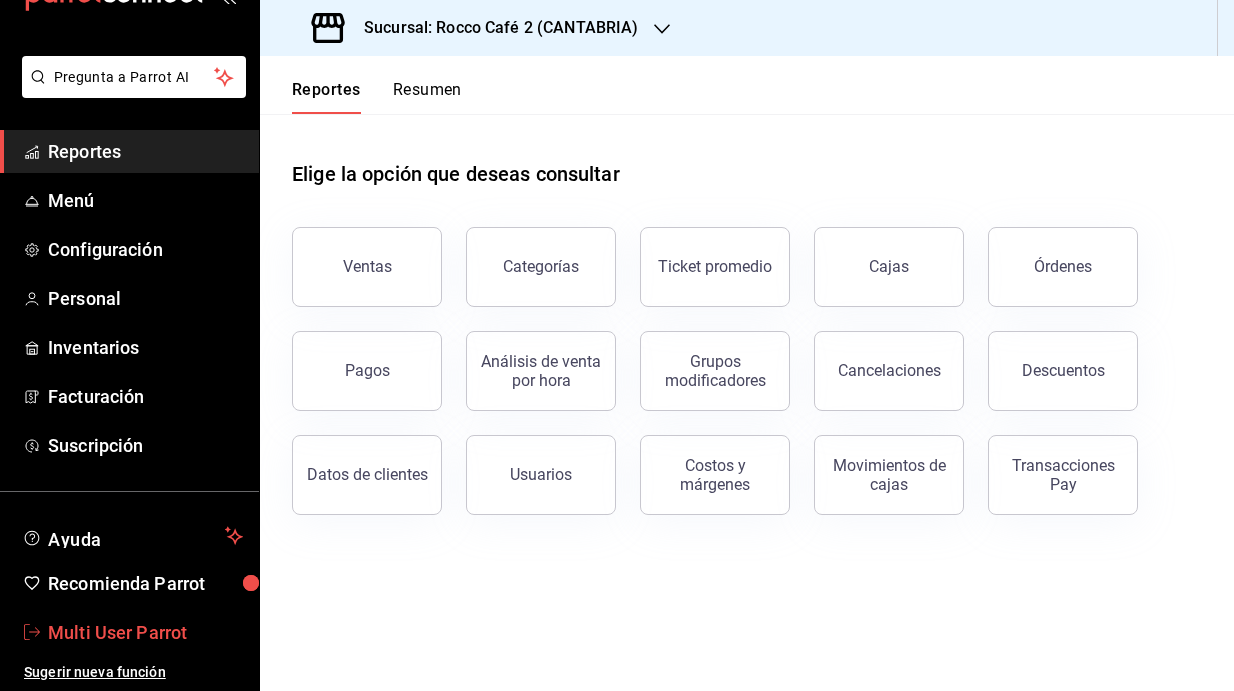 click on "Multi User Parrot" at bounding box center (145, 632) 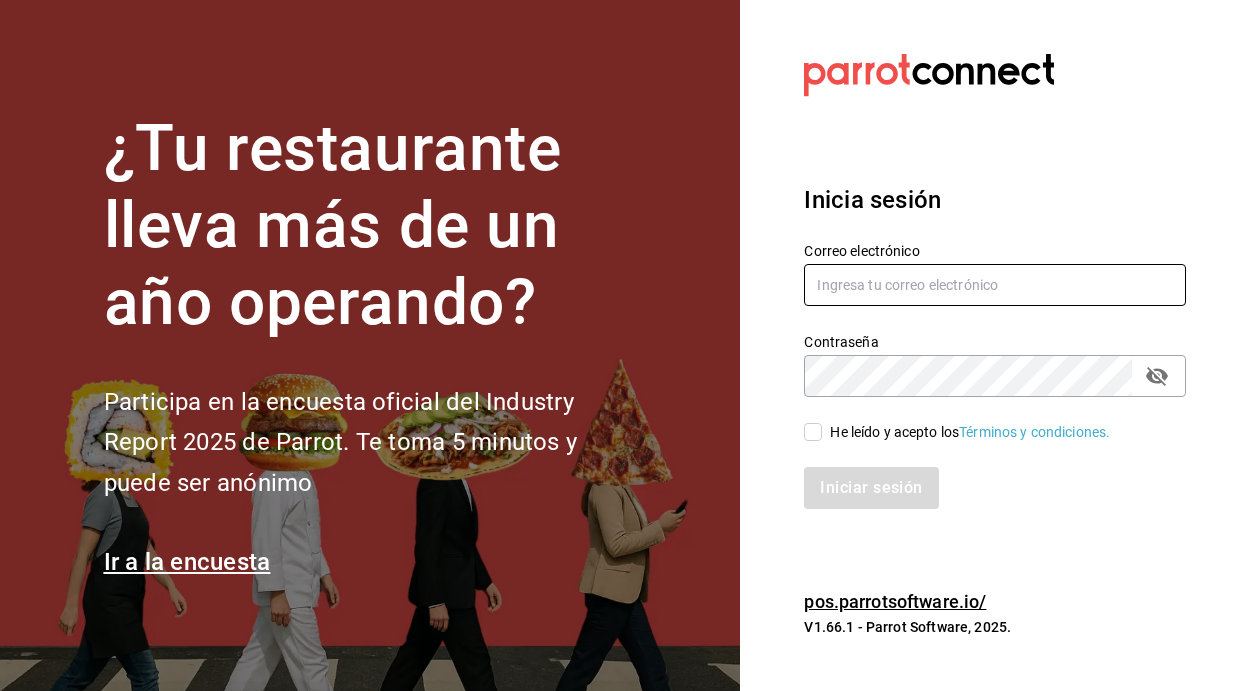 type on "mutliser@chilaquilazzos.com" 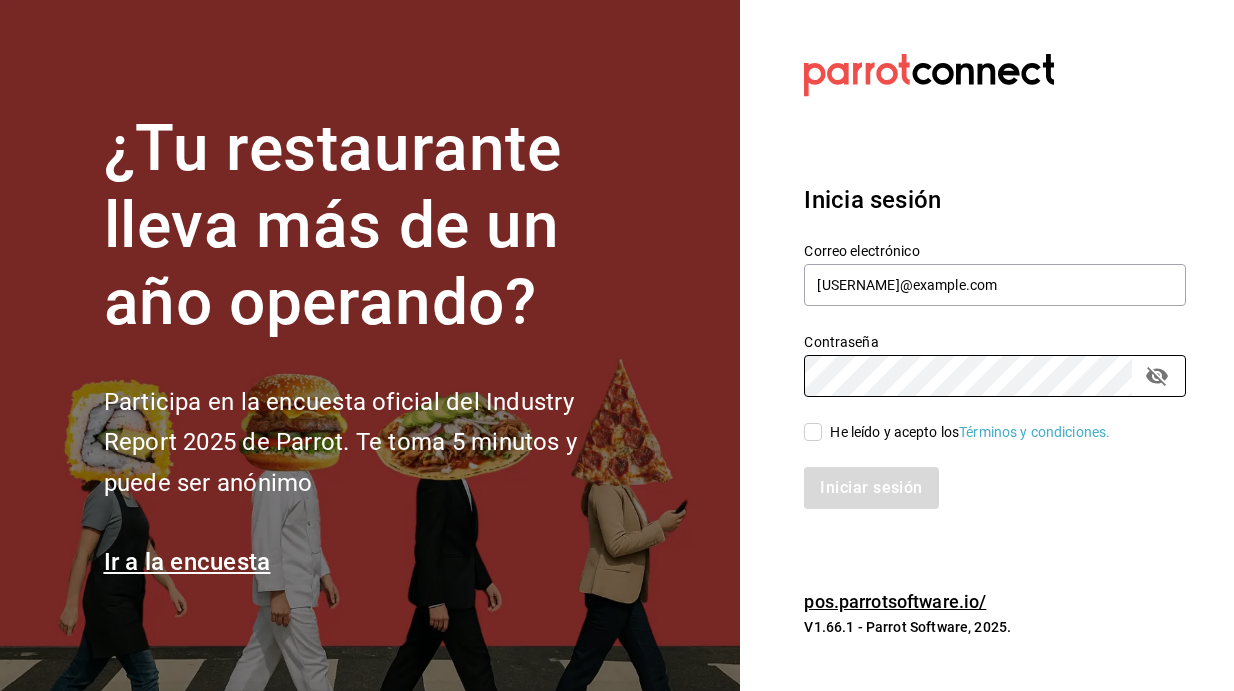 click on "He leído y acepto los  Términos y condiciones." at bounding box center (813, 432) 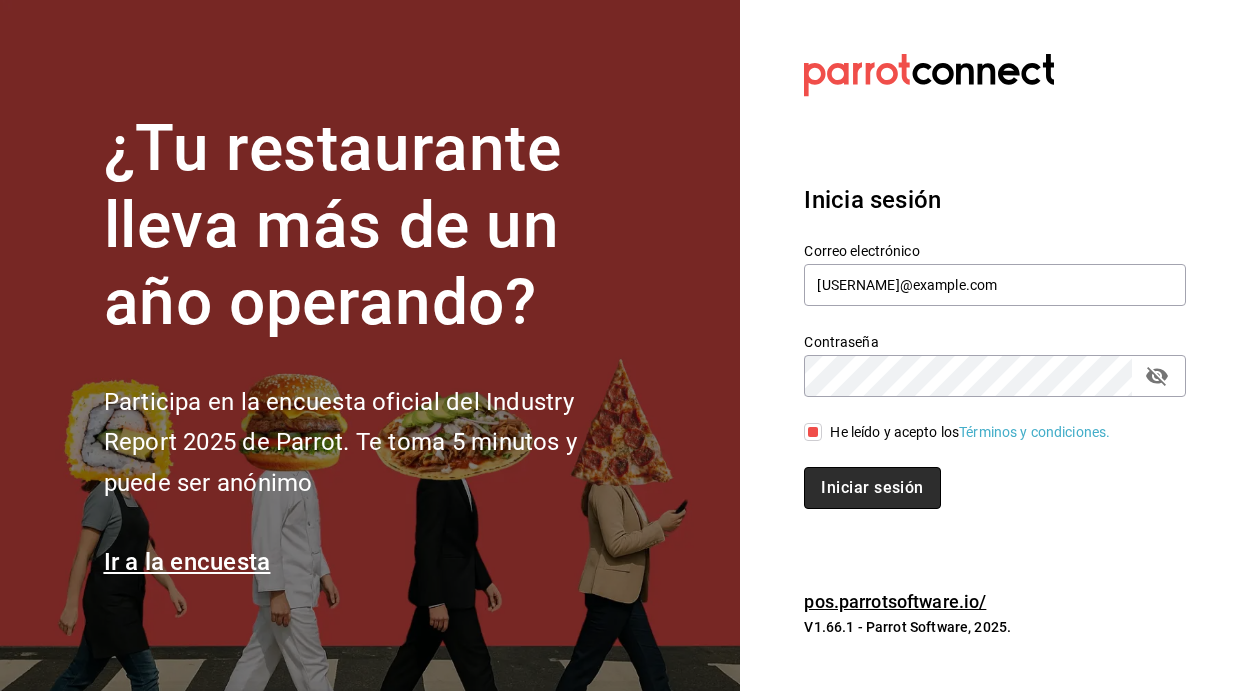 click on "Iniciar sesión" at bounding box center [872, 488] 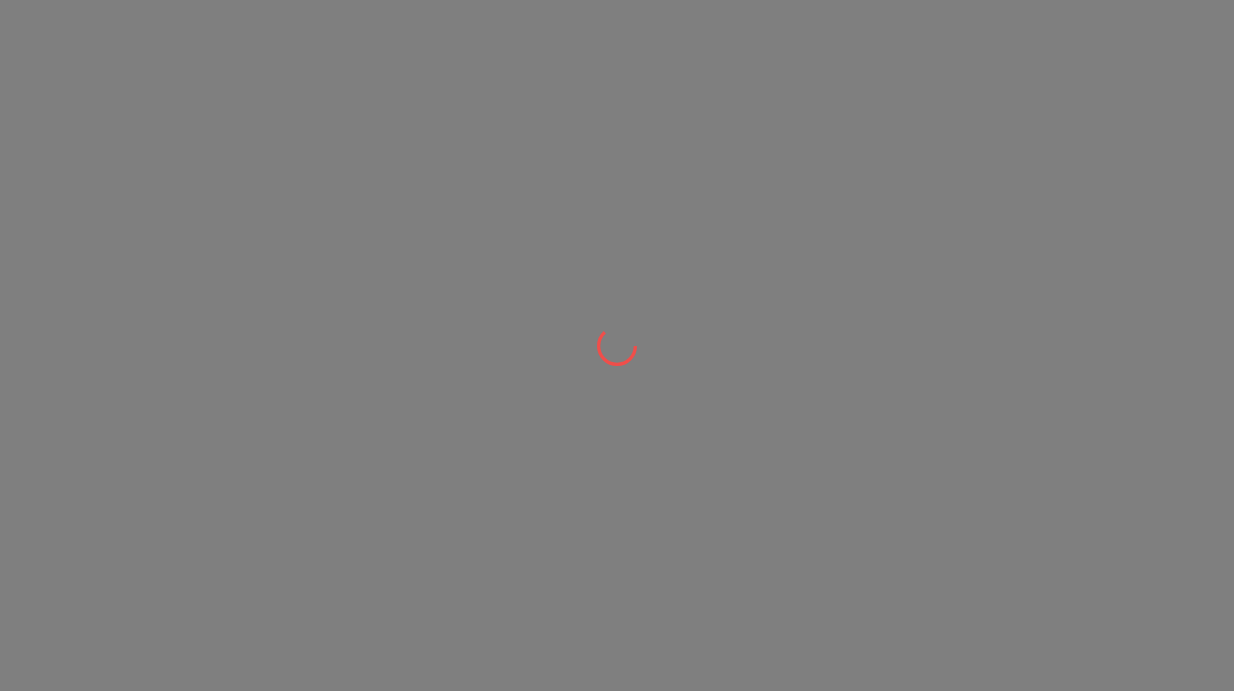 scroll, scrollTop: 0, scrollLeft: 0, axis: both 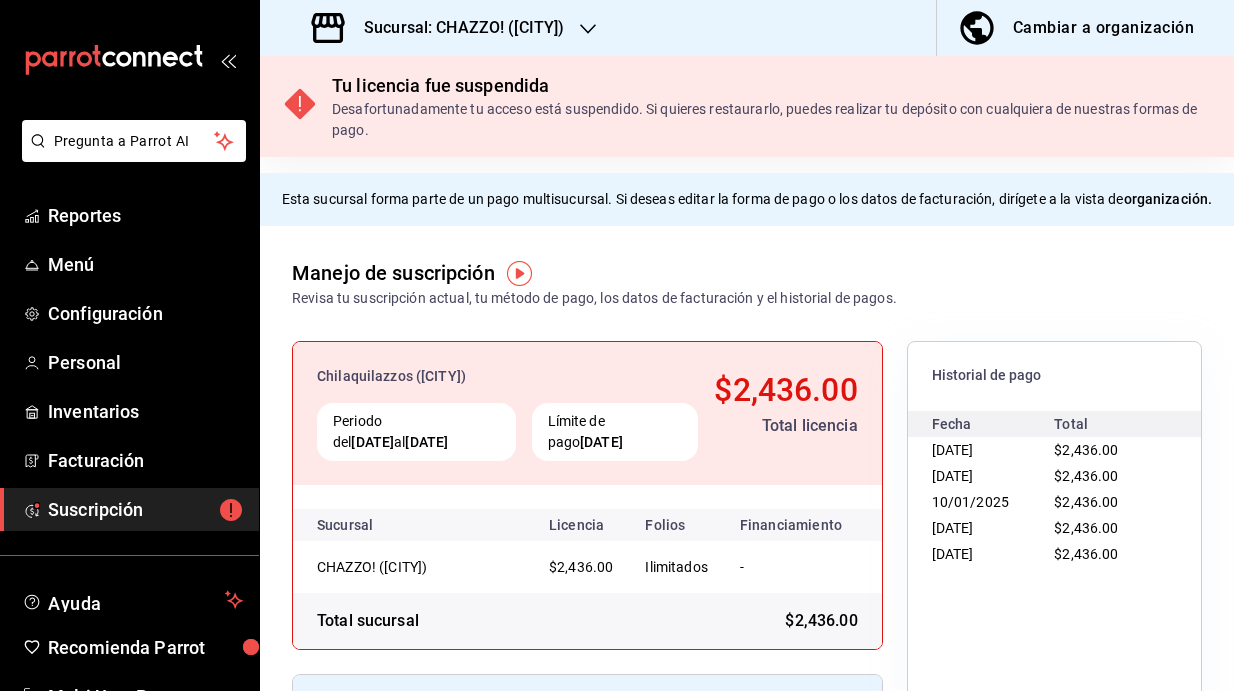 click on "Sucursal: CHAZZO! ([CITY])" at bounding box center [456, 28] 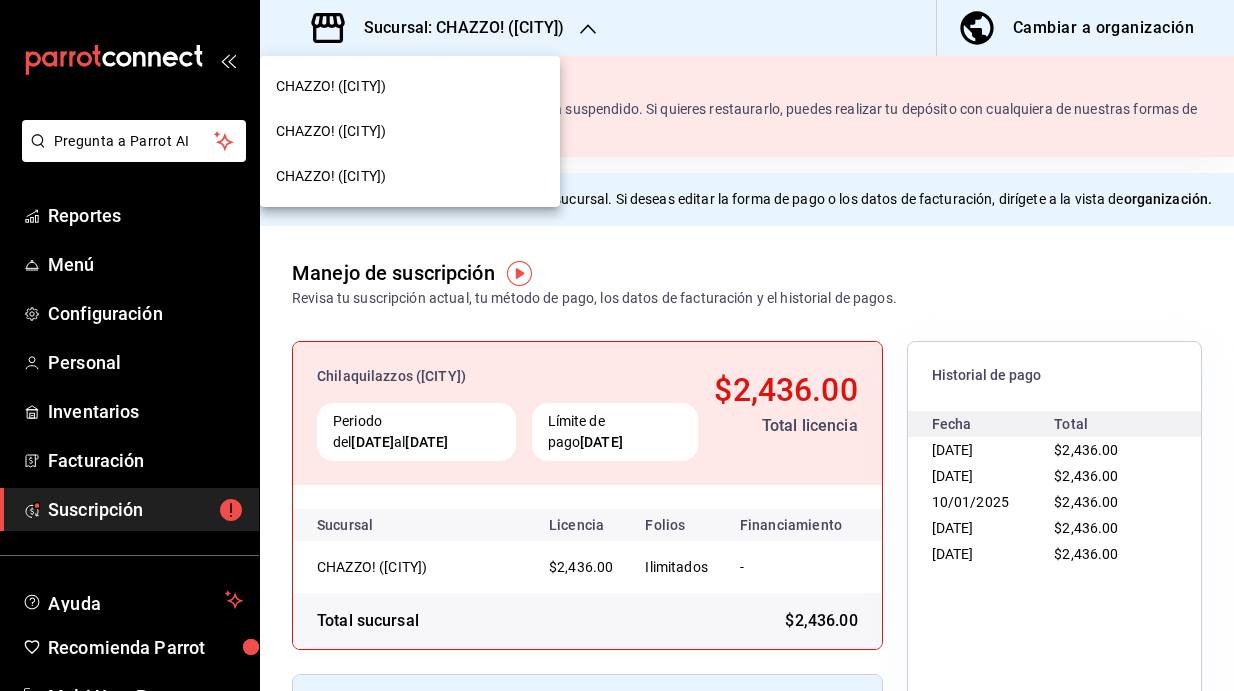 click on "CHAZZO! ([CITY])" at bounding box center (410, 131) 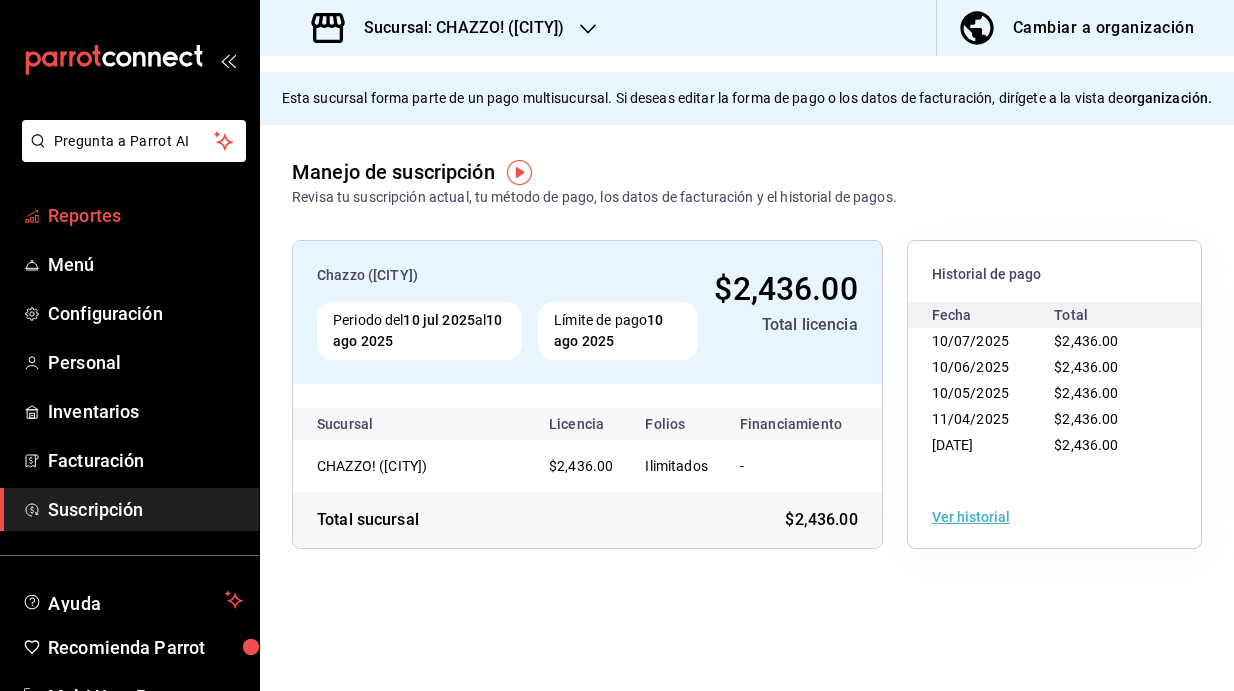 click on "Reportes" at bounding box center [145, 215] 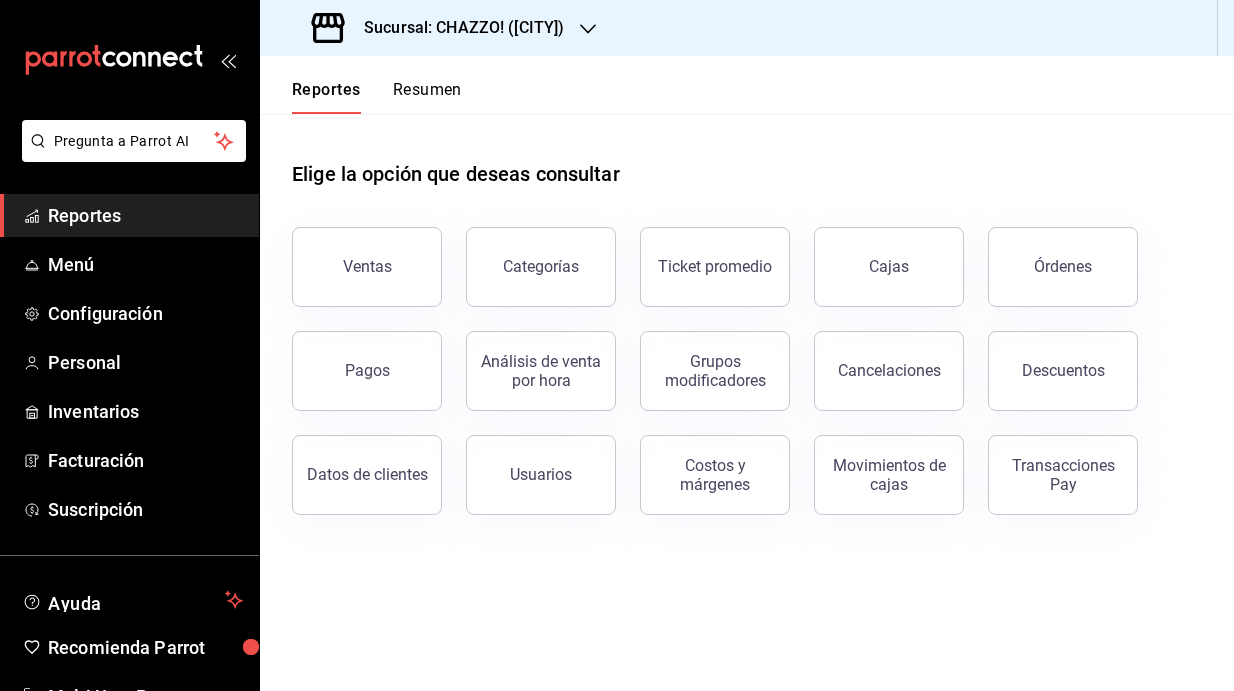 click on "Resumen" at bounding box center [427, 97] 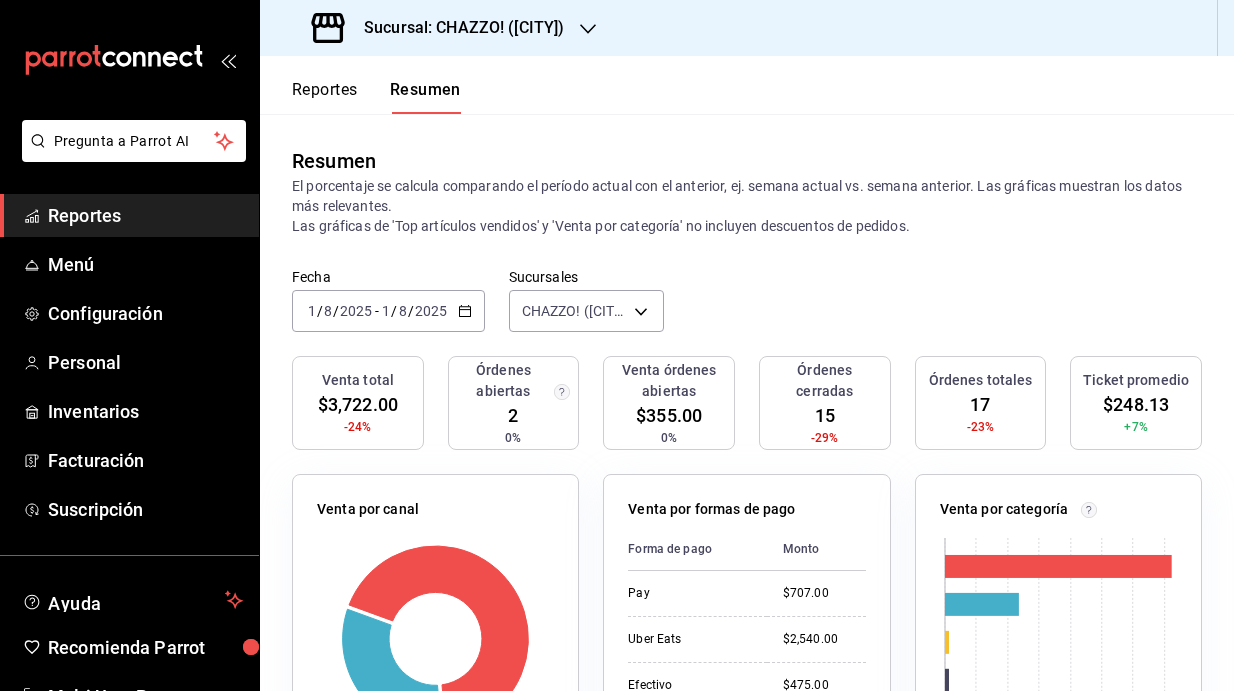 click on "Sucursal: CHAZZO! ([CITY])" at bounding box center [440, 28] 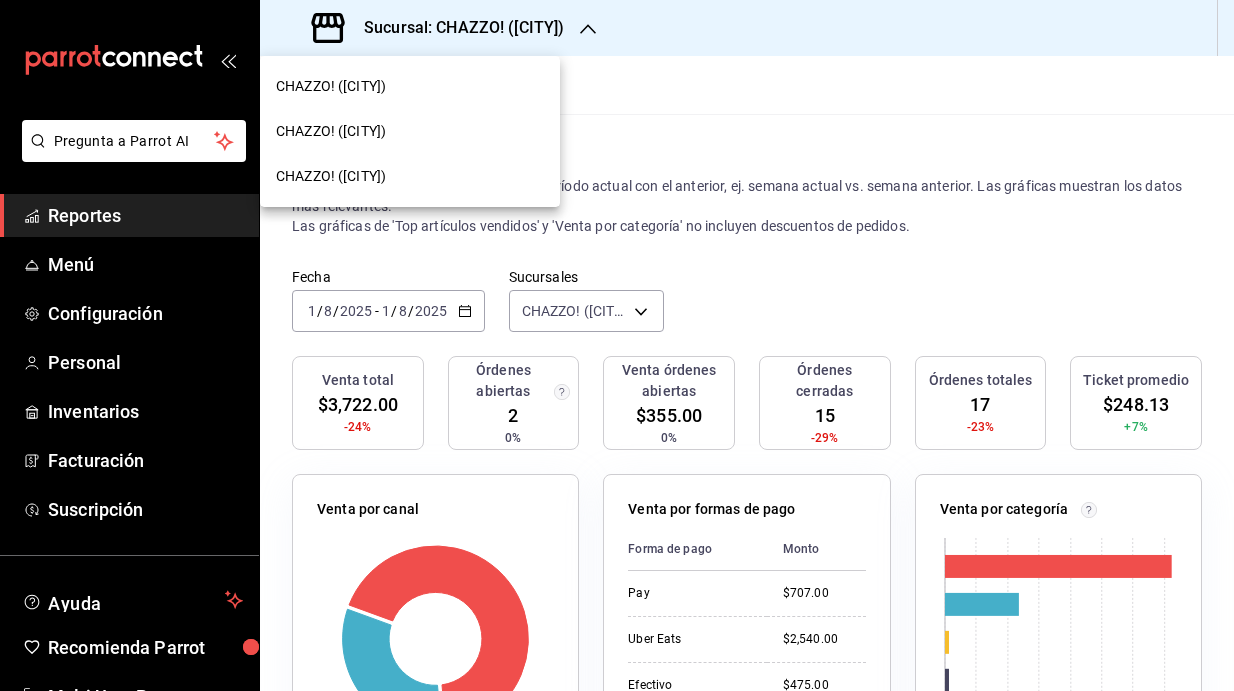 click at bounding box center [617, 345] 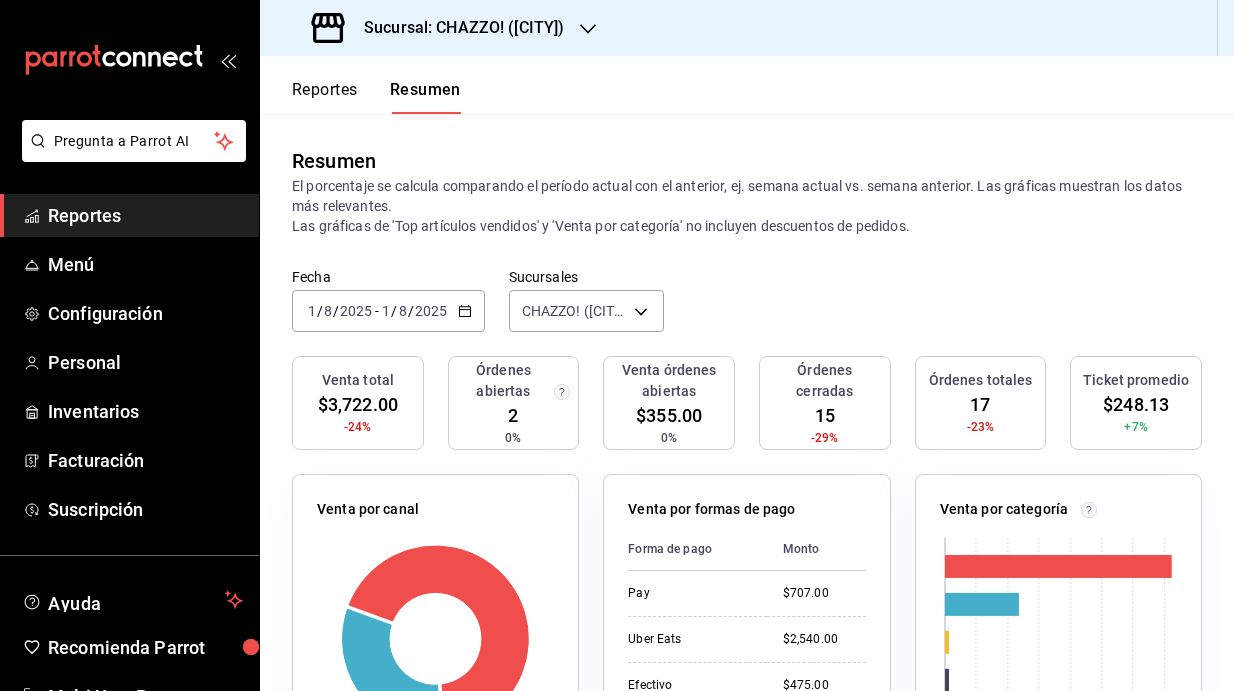 click on "8" at bounding box center [403, 311] 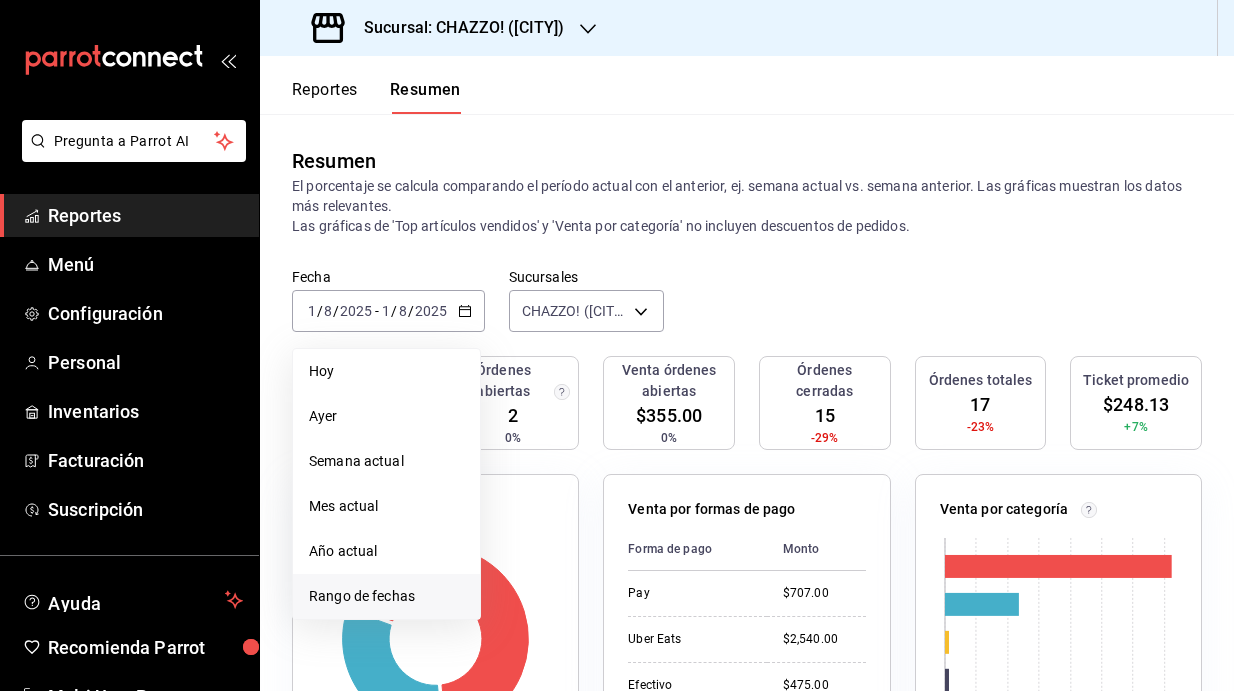 click on "Rango de fechas" at bounding box center (386, 596) 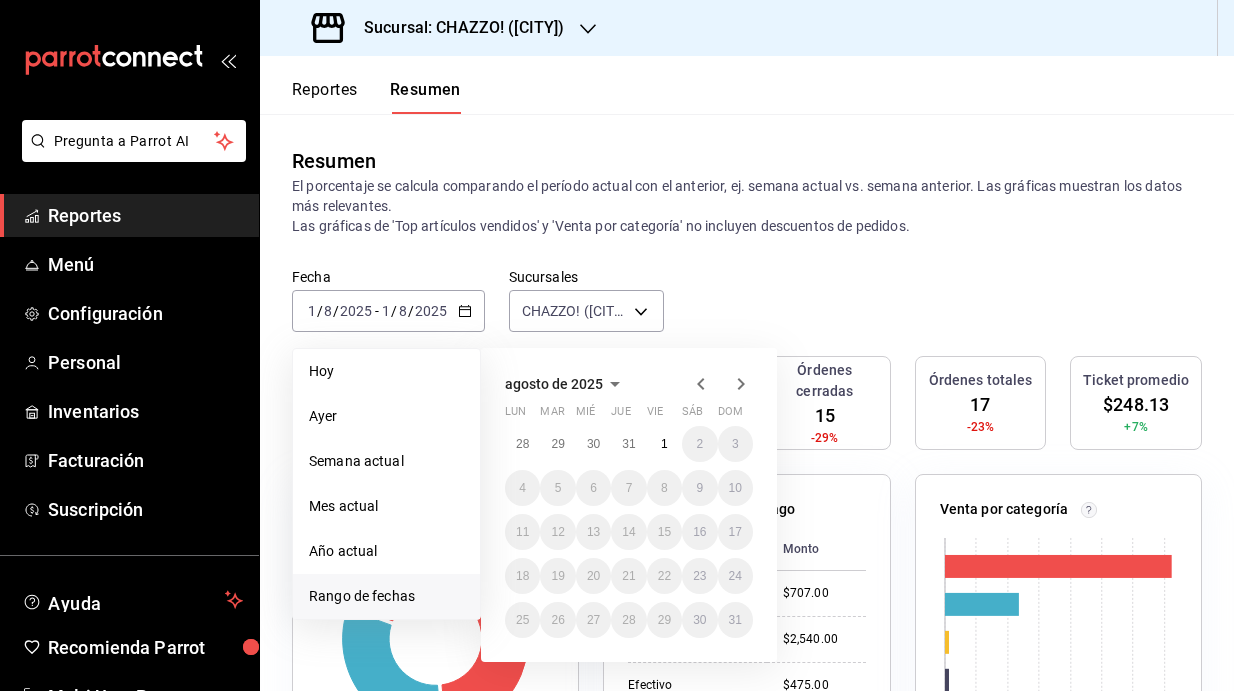 click 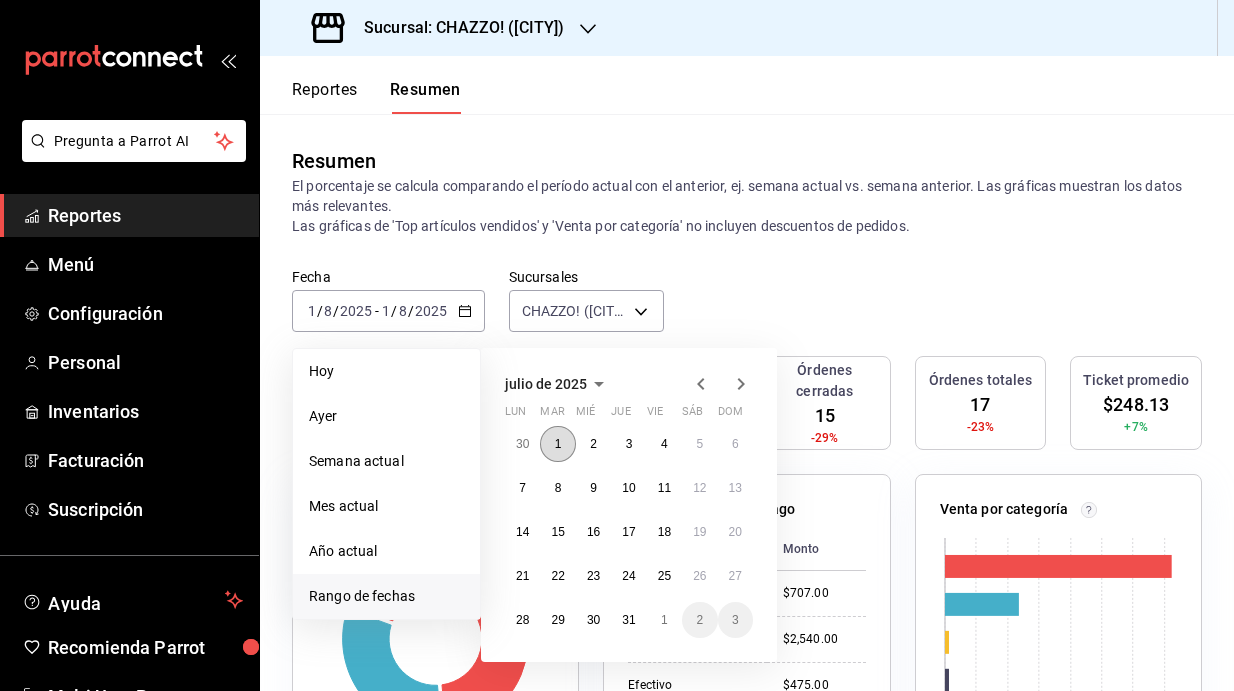click on "1" at bounding box center [558, 444] 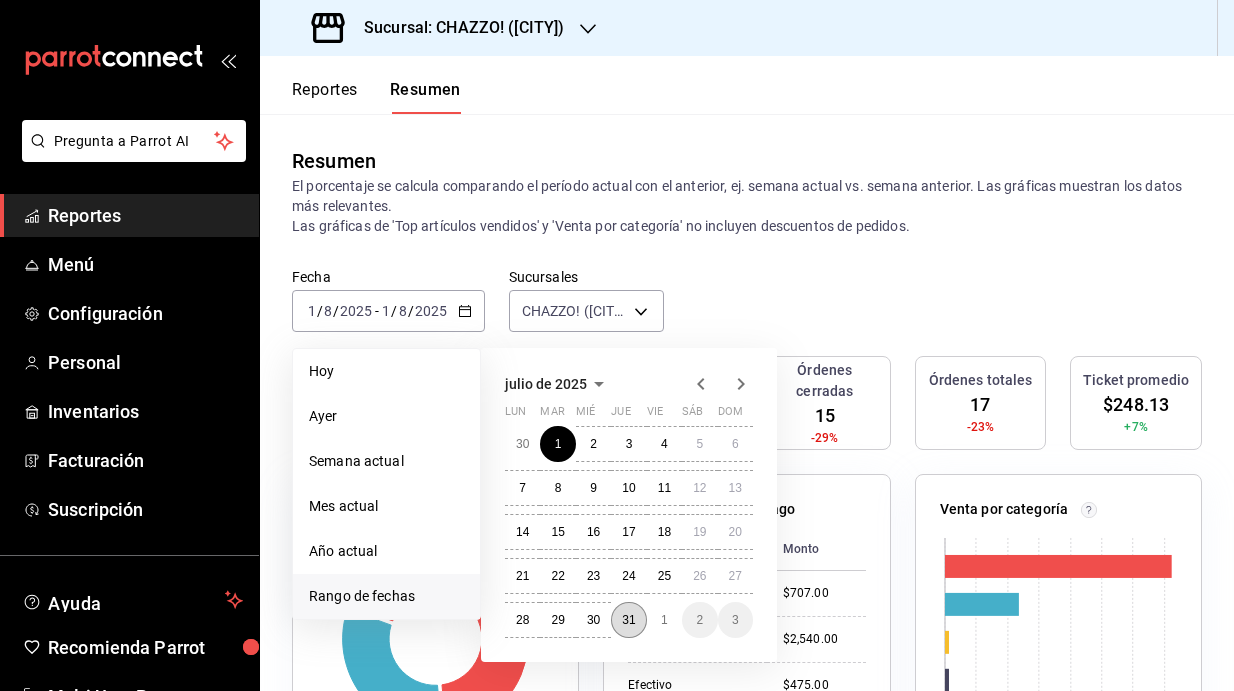 click on "31" at bounding box center (628, 620) 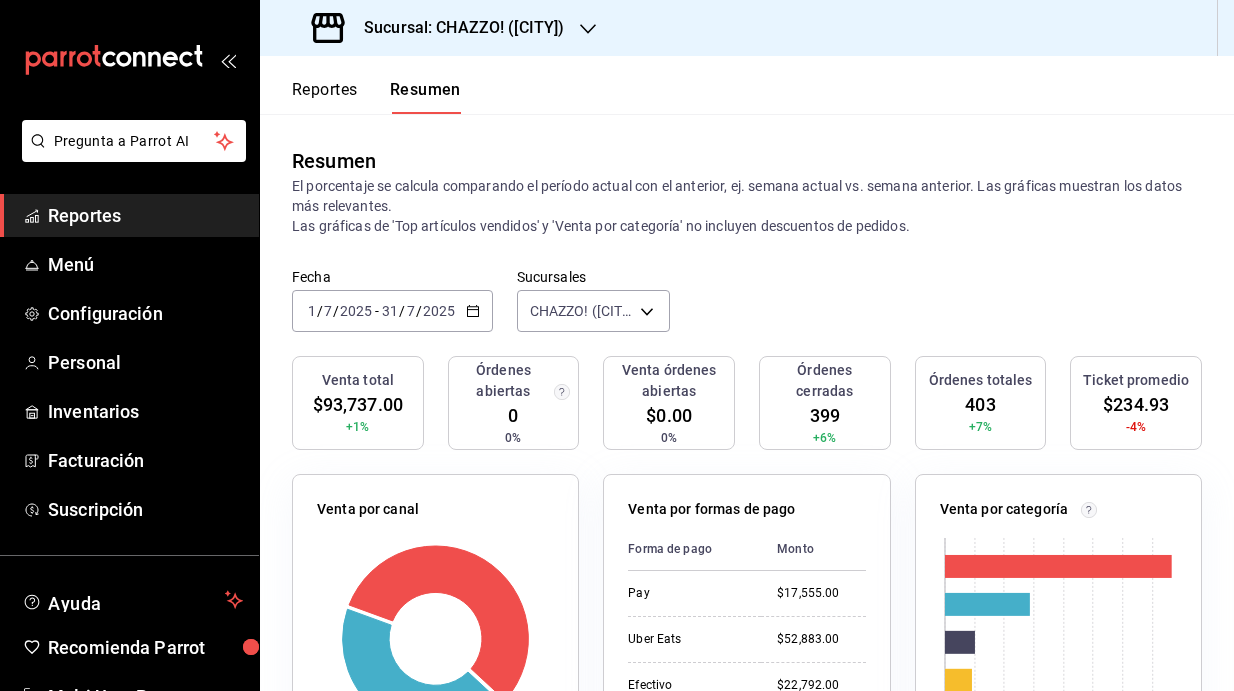 click on "Sucursal: CHAZZO! ([CITY])" at bounding box center (456, 28) 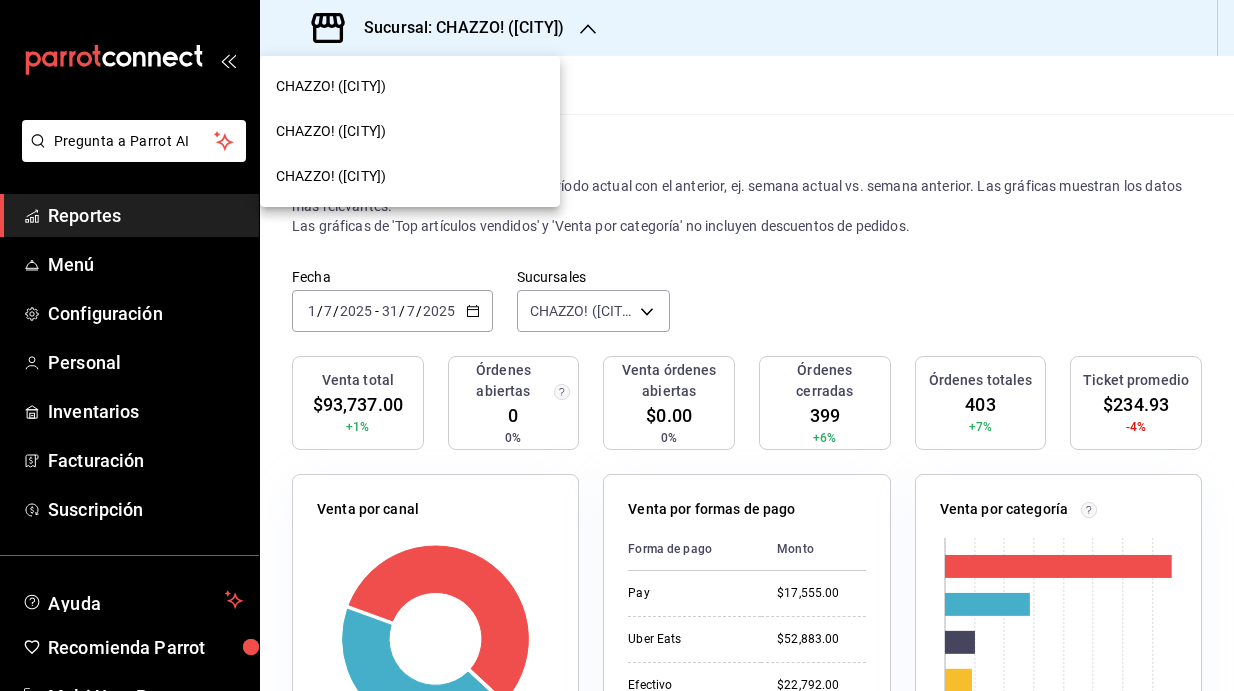 click on "CHAZZO! ([CITY])" at bounding box center [331, 176] 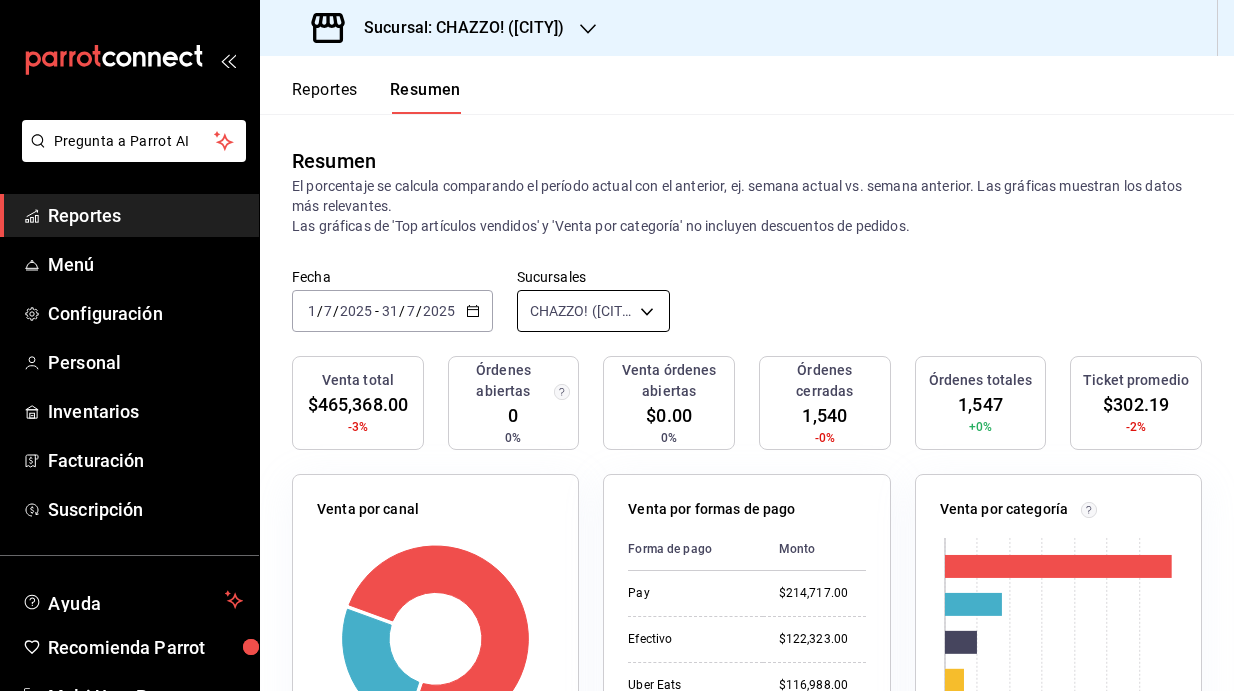 click on "Pregunta a Parrot AI Reportes   Menú   Configuración   Personal   Inventarios   Facturación   Suscripción   Ayuda Recomienda Parrot   Multi User Parrot   Sugerir nueva función   Sucursal: CHAZZO! ([CITY]) Reportes Resumen Resumen El porcentaje se calcula comparando el período actual con el anterior, ej. semana actual vs. semana anterior. Las gráficas muestran los datos más relevantes.  Las gráficas de 'Top artículos vendidos' y 'Venta por categoría' no incluyen descuentos de pedidos. Fecha [DATE] [DATE] - [DATE] [DATE] Sucursales CHAZZO! ([CITY]) [object Object] Venta total $465,368.00 -3% Órdenes abiertas 0 0% Venta órdenes abiertas $0.00 0% Órdenes cerradas 1,540 -0% Órdenes totales 1,547 +0% Ticket promedio $302.19 -2% Venta por canal Canal Porcentaje Monto Sucursal 74.86% $348,380.00 Uber Eats 25.14% $116,988.00 Venta por formas de pago Forma de pago Monto Pay $214,717.00 Efectivo $122,323.00 Uber Eats $116,988.00 USD $6,777.00 Tarjeta de Debito $2,459.00" at bounding box center [617, 345] 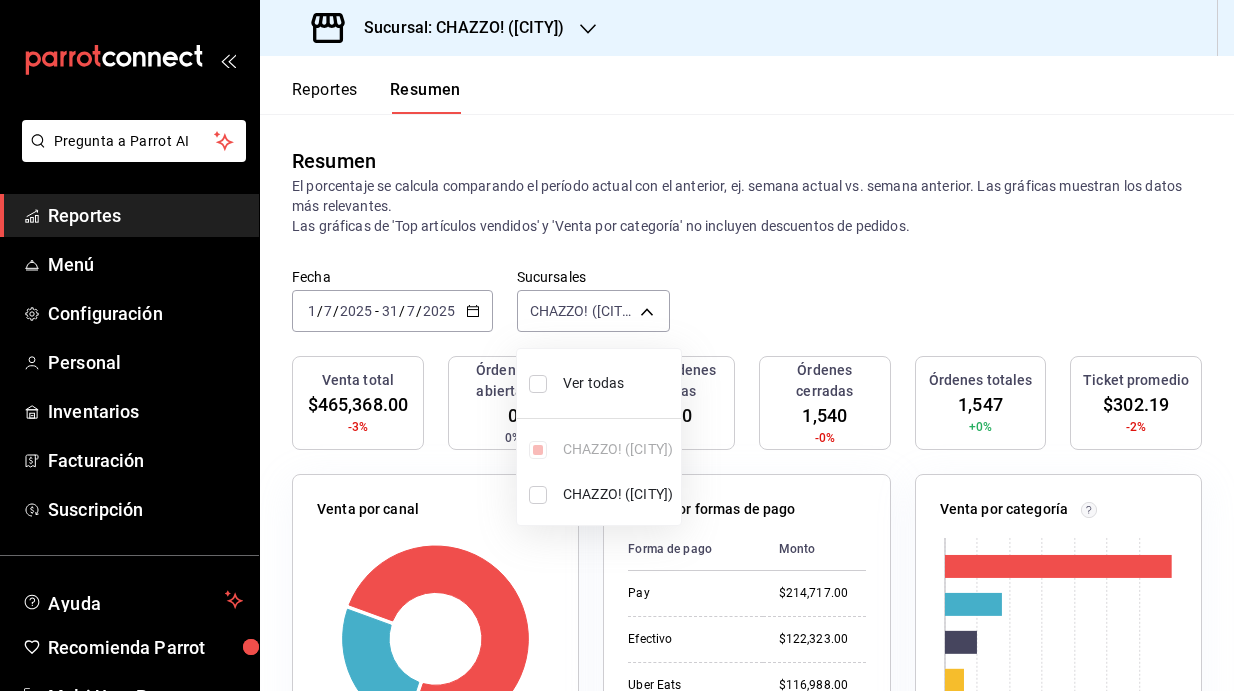 click at bounding box center [538, 384] 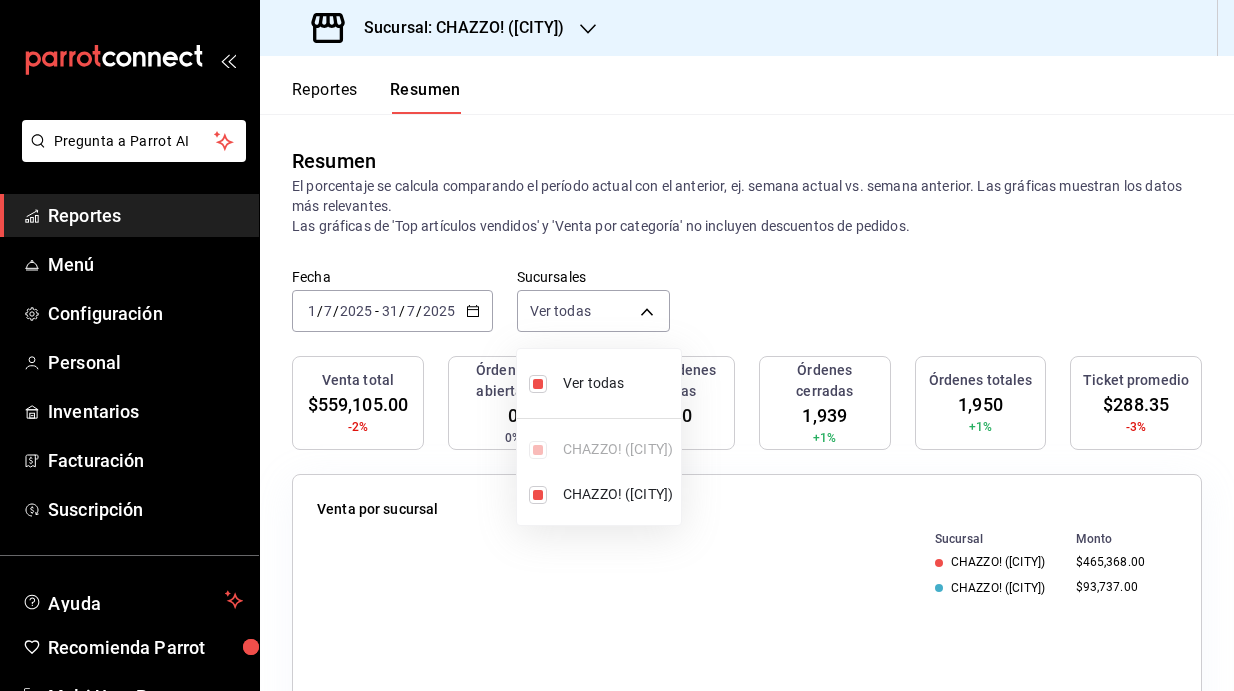 click at bounding box center [617, 345] 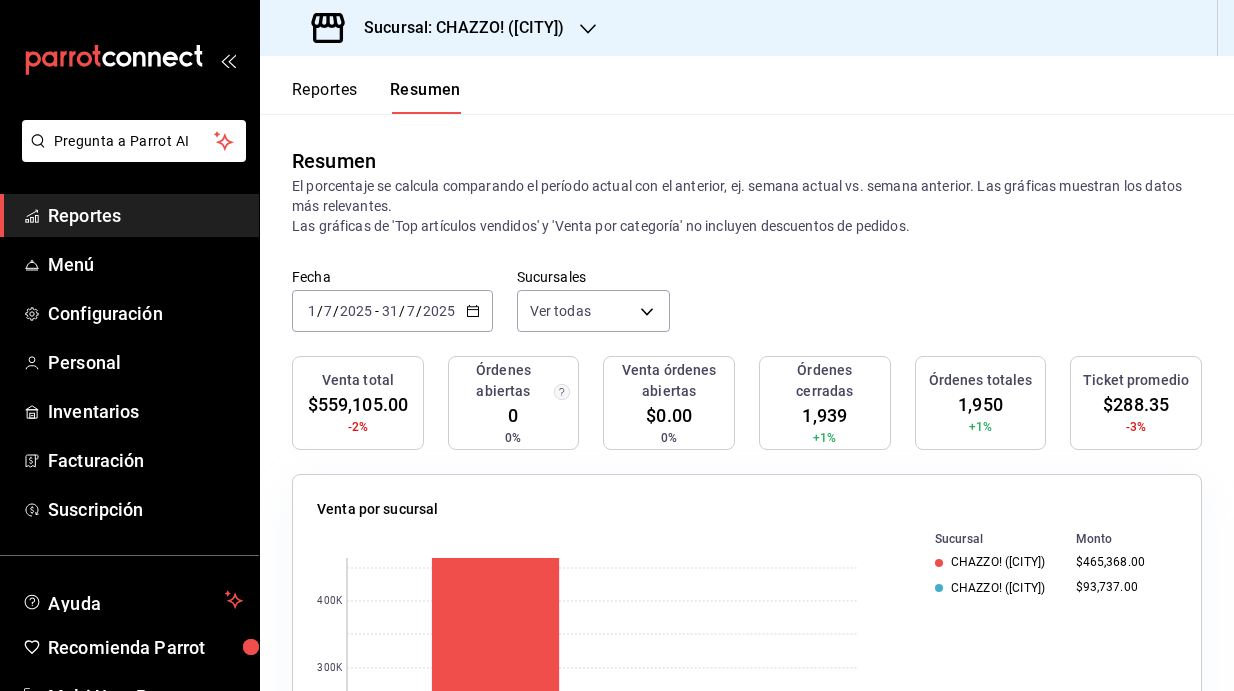 click on "Fecha [DATE] [DATE] - [DATE] [DATE] Sucursales Ver todas [object Object],[object Object]" at bounding box center [747, 312] 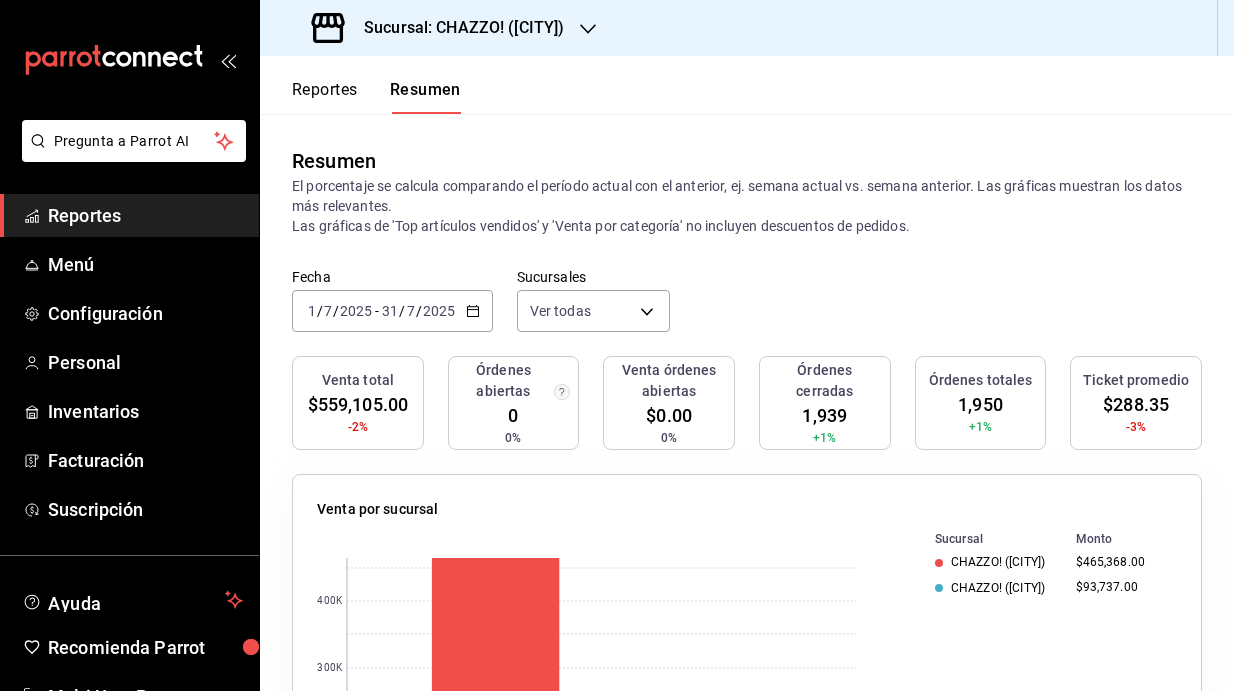 click on "Sucursal: CHAZZO! ([CITY])" at bounding box center (456, 28) 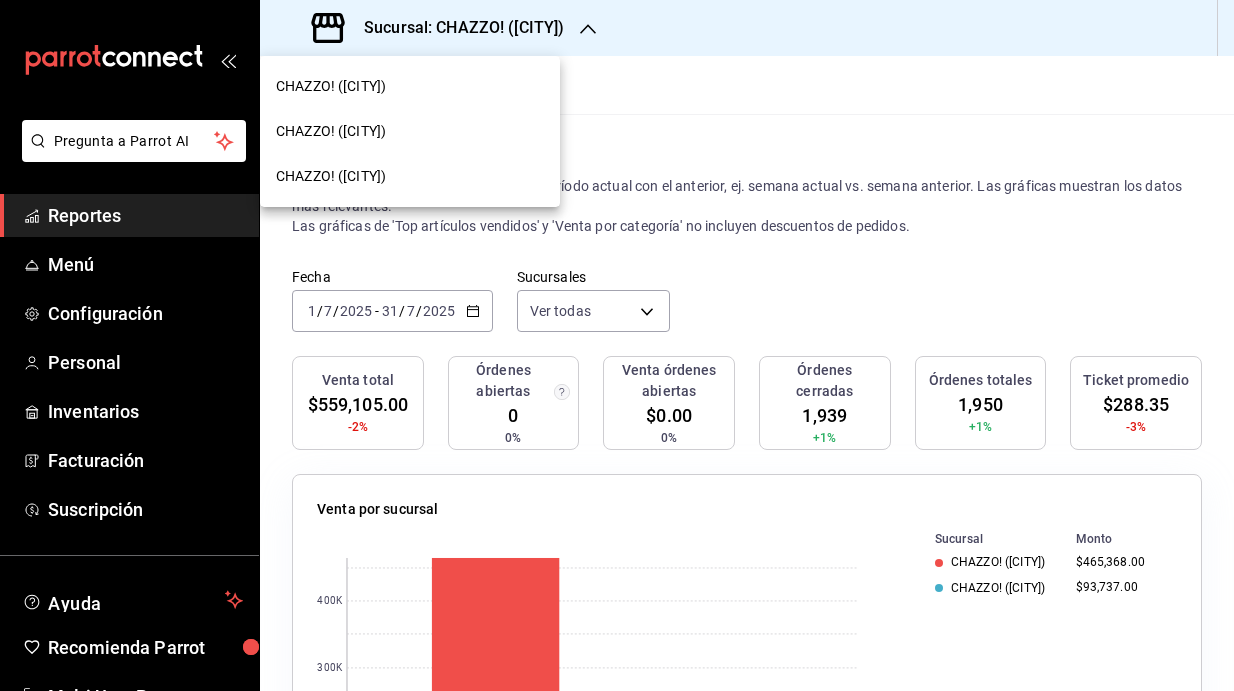 click at bounding box center [617, 345] 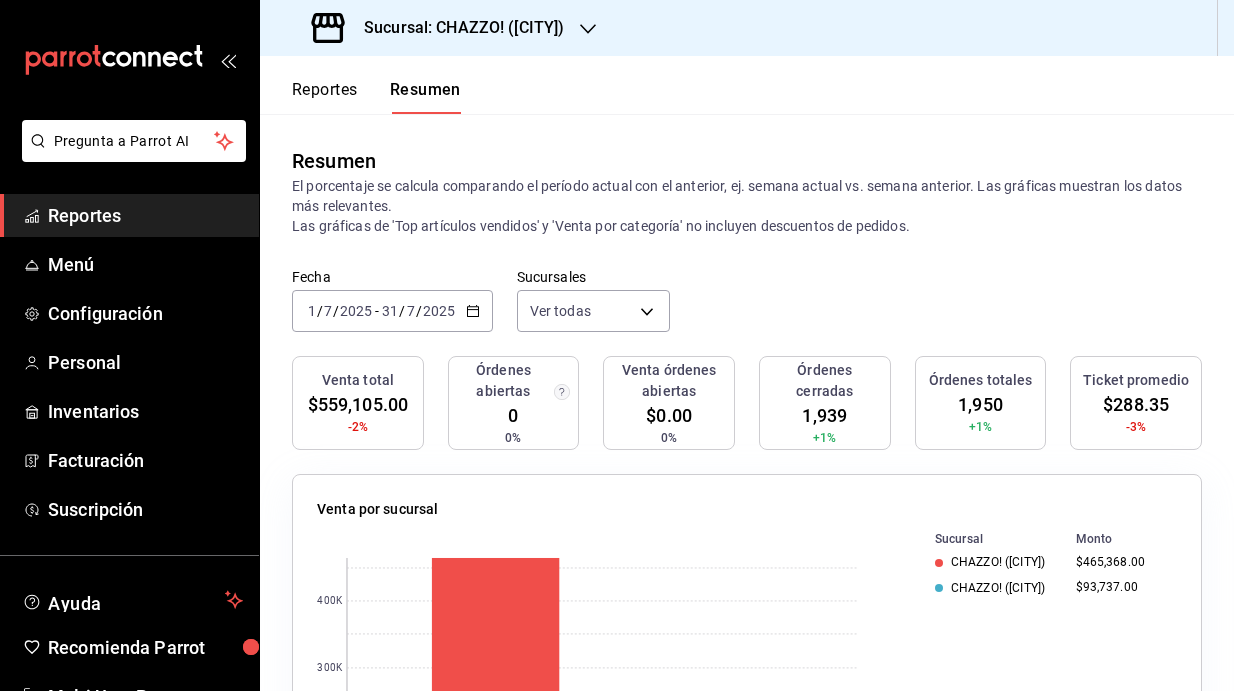 click on "2025" at bounding box center (439, 311) 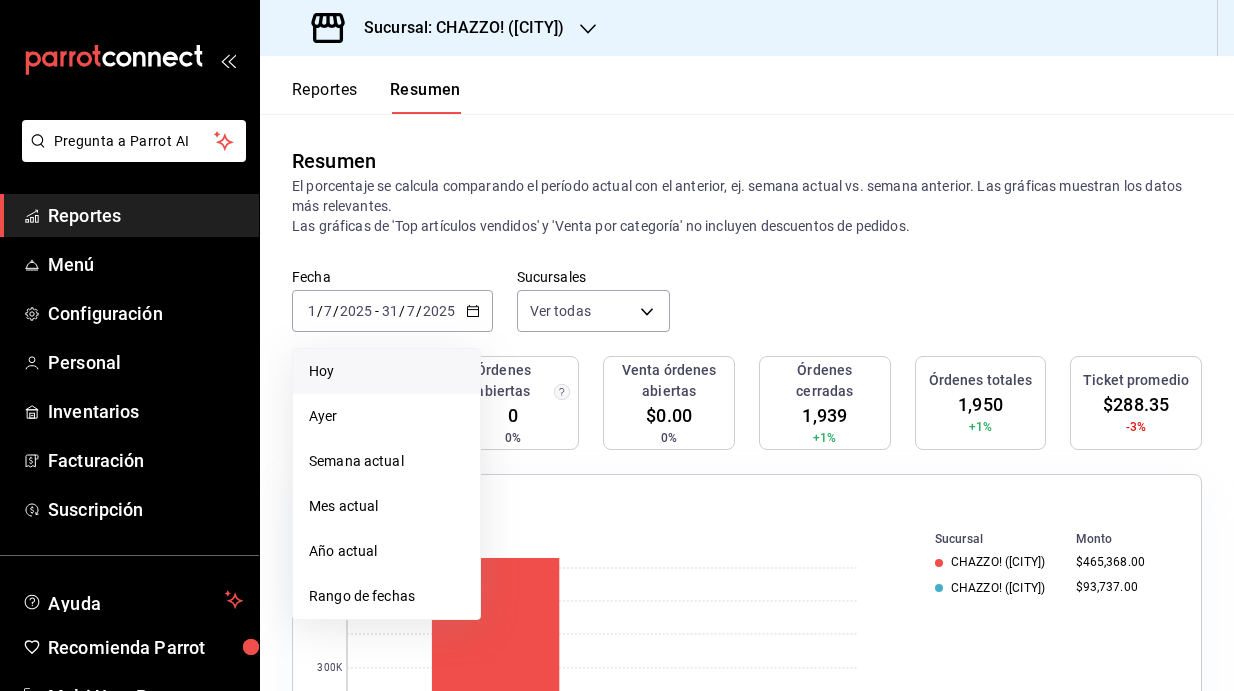 click on "Hoy" at bounding box center [386, 371] 